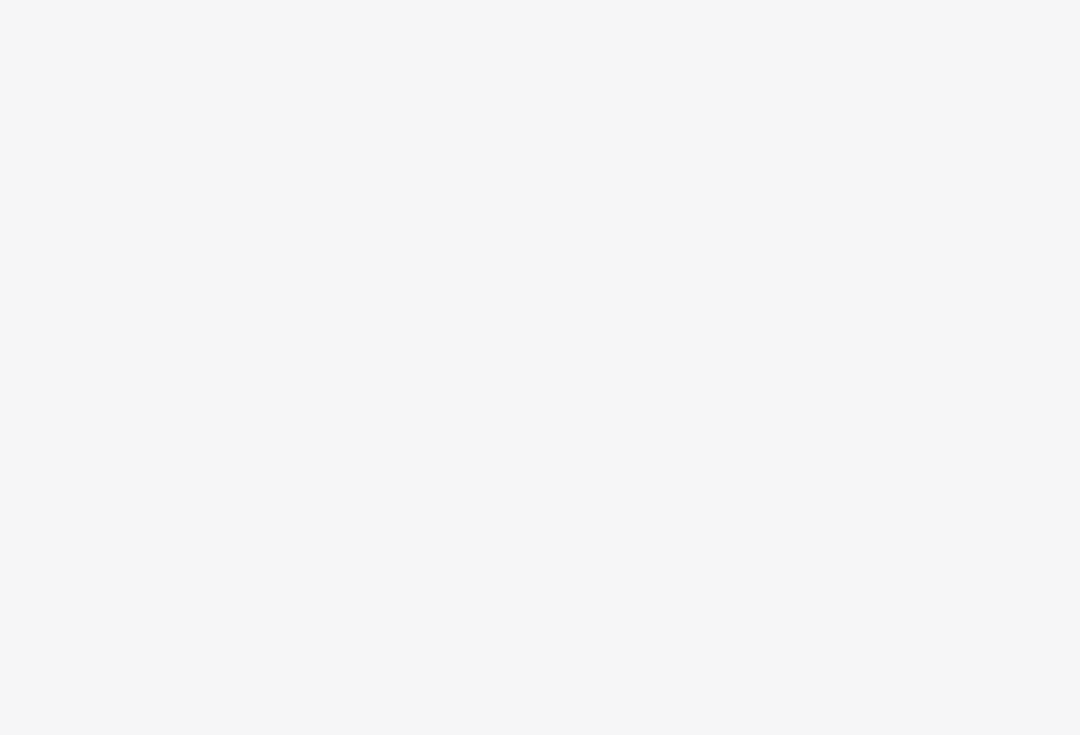 scroll, scrollTop: 0, scrollLeft: 0, axis: both 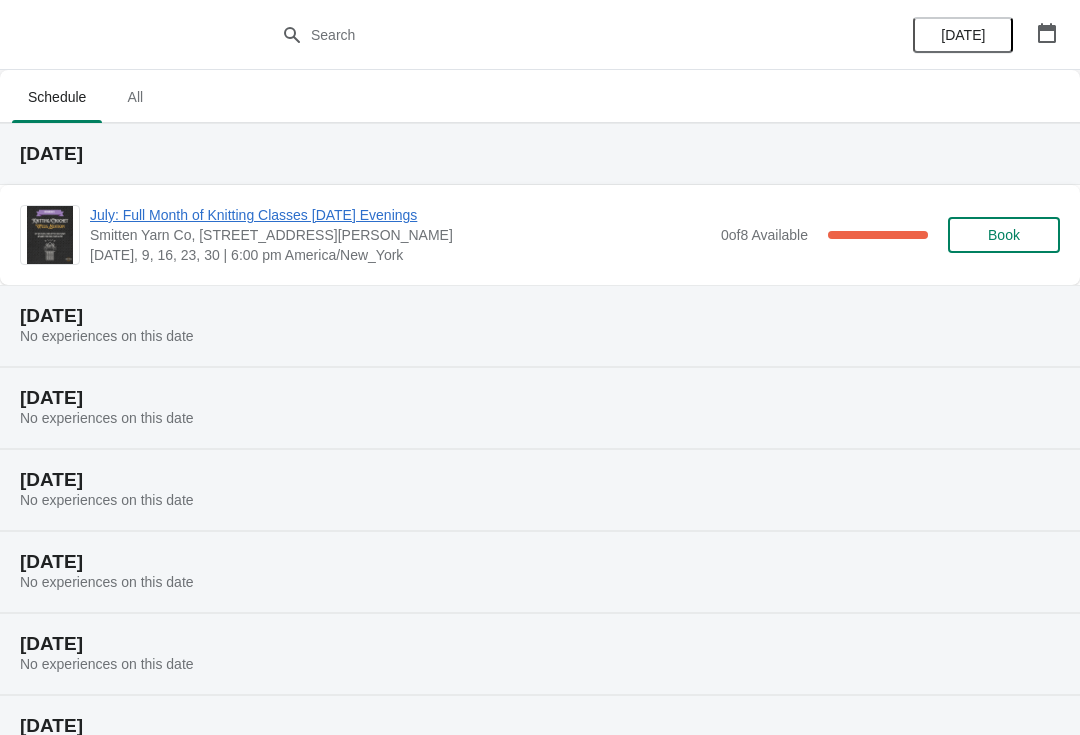 click on "All" at bounding box center [135, 97] 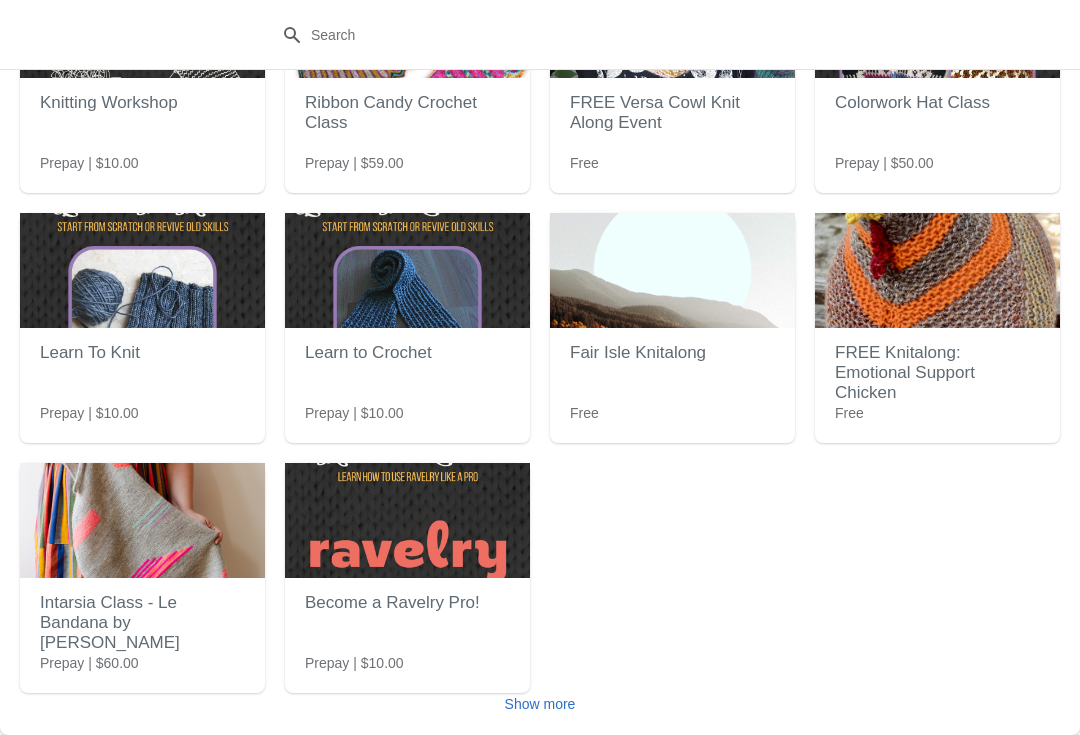 scroll, scrollTop: 180, scrollLeft: 0, axis: vertical 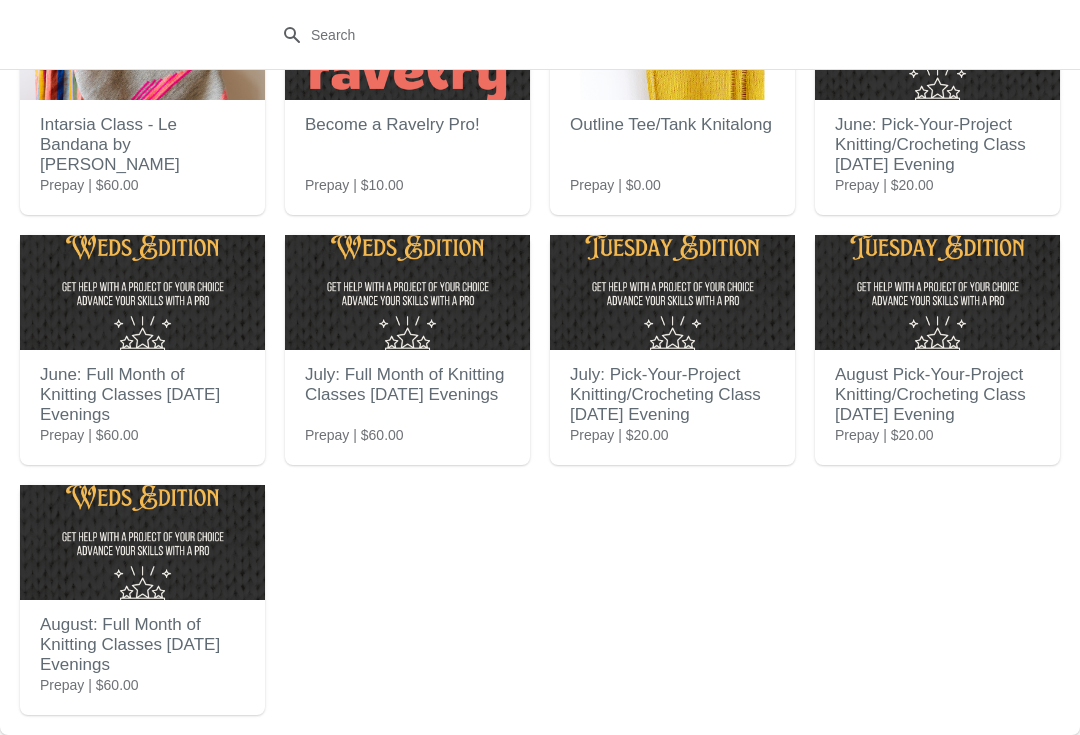 click on "August: Full Month of Knitting Classes [DATE] Evenings" at bounding box center (142, 645) 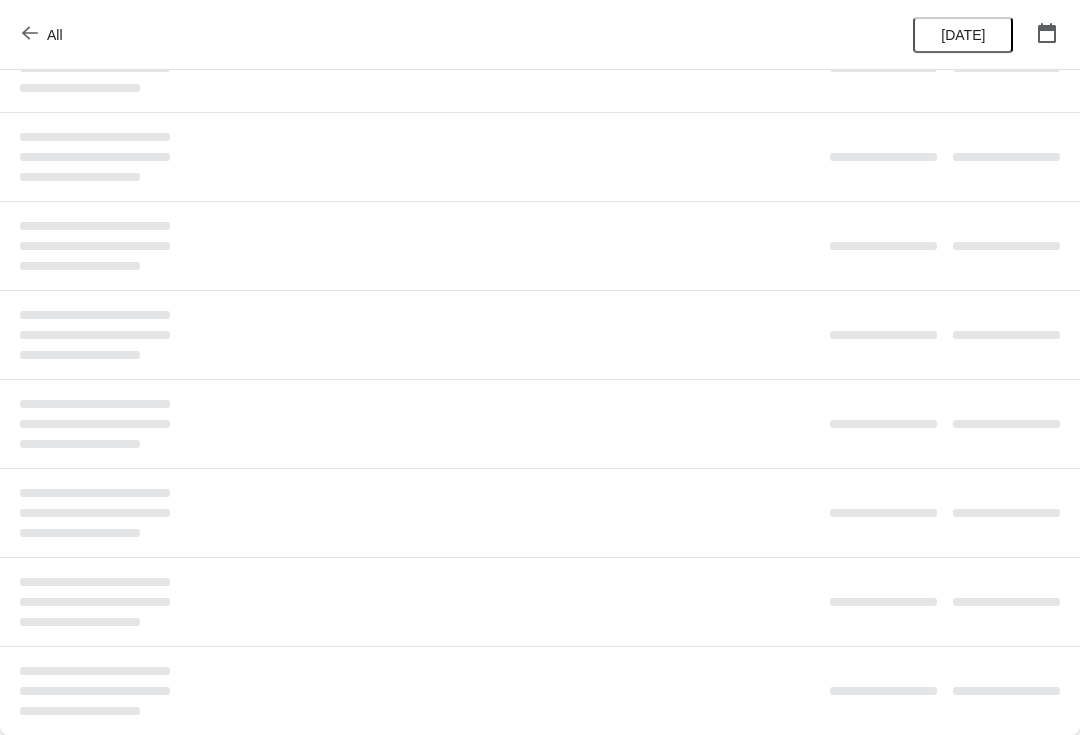 scroll, scrollTop: 0, scrollLeft: 0, axis: both 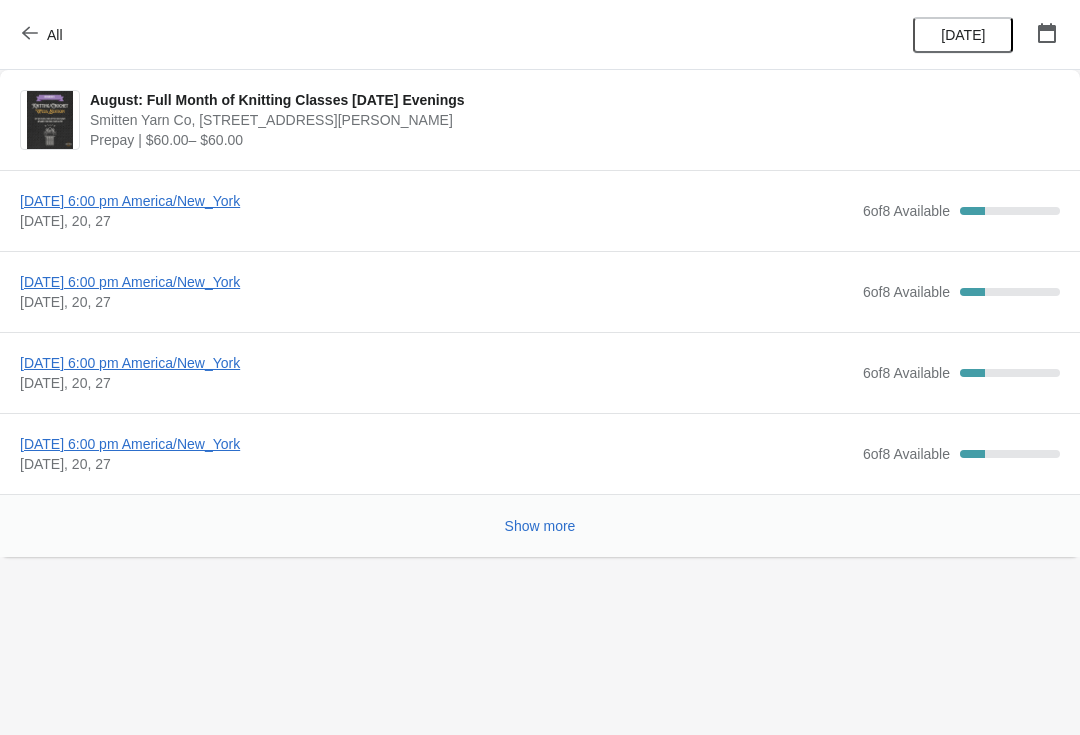 click on "[DATE] 6:00 pm America/New_York" at bounding box center (436, 201) 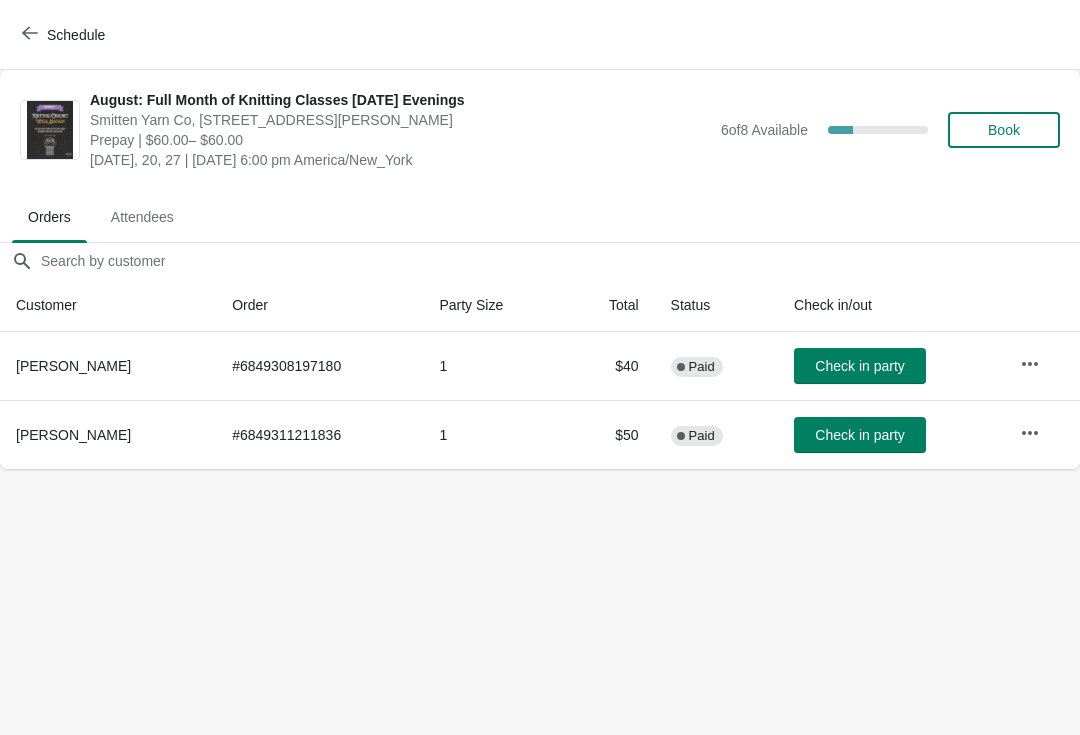 click on "Book" at bounding box center (1004, 130) 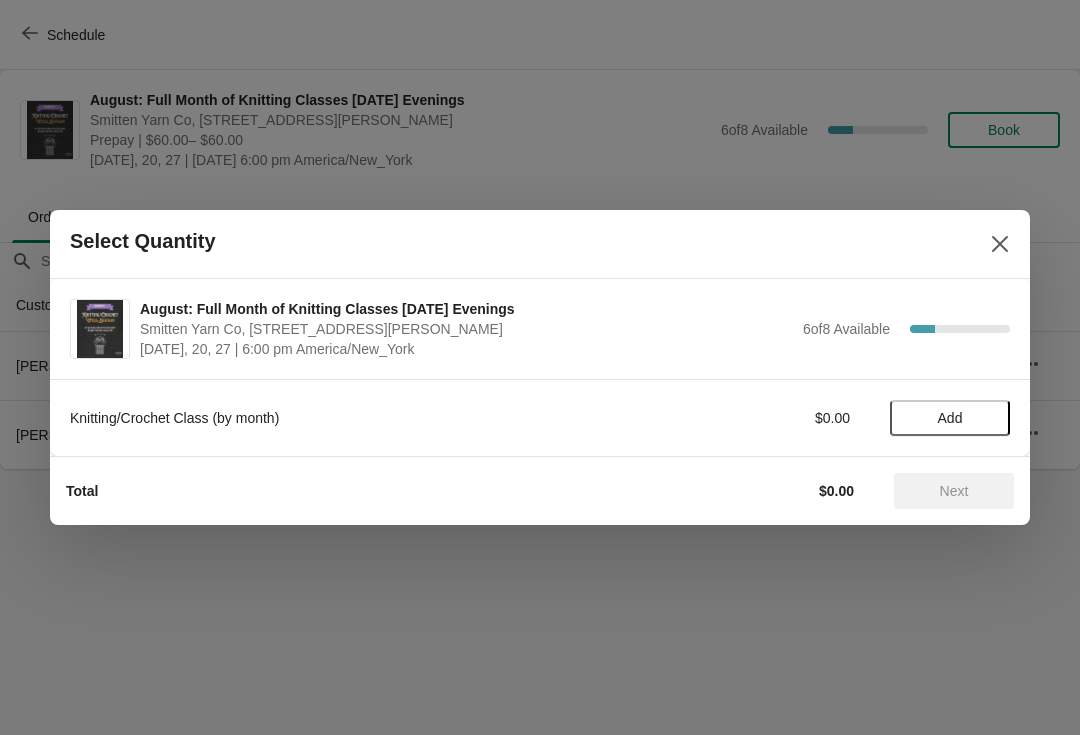 click on "Add" at bounding box center [950, 418] 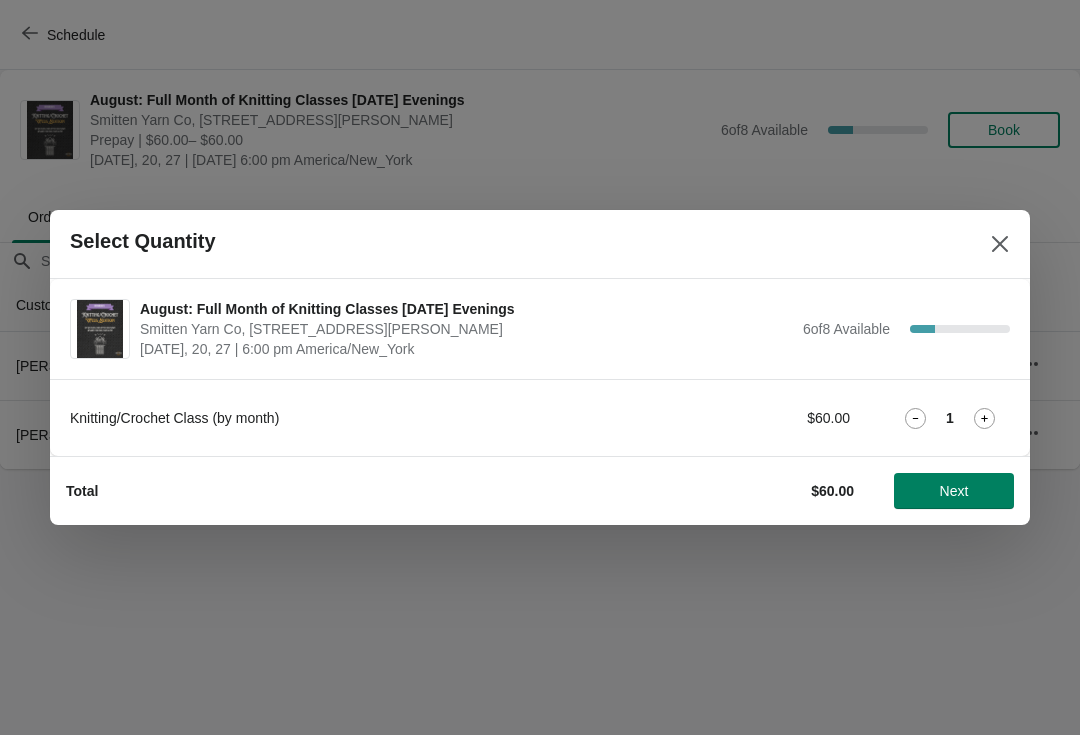click on "Next" at bounding box center [954, 491] 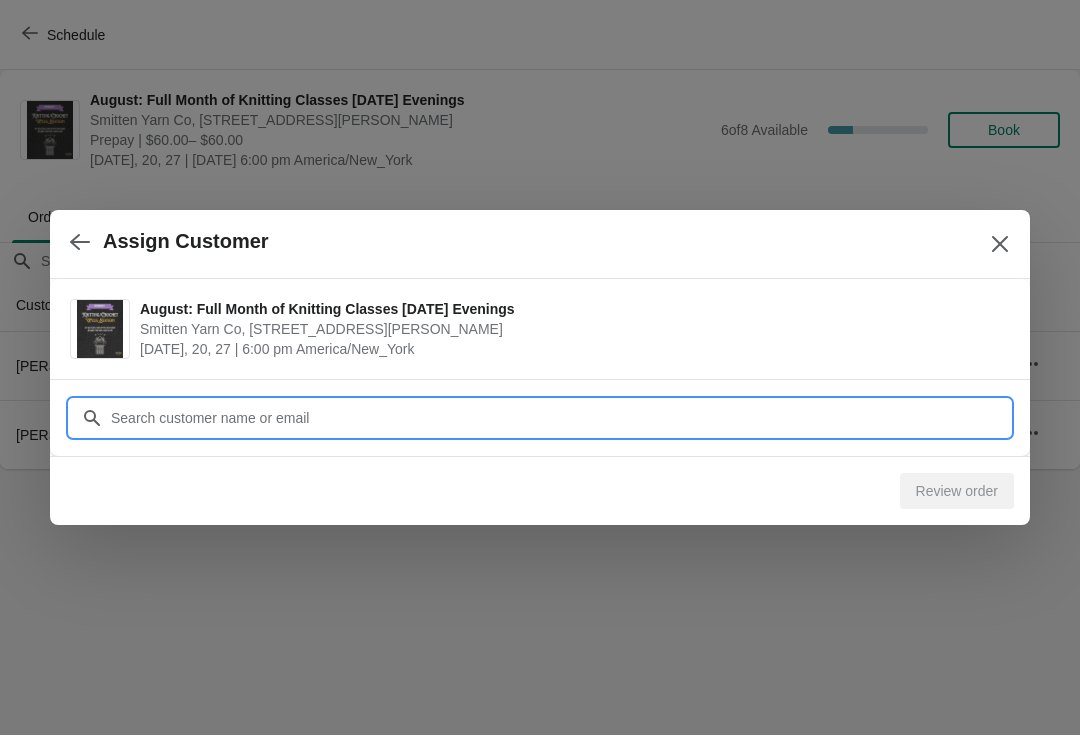 click on "Customer" at bounding box center (560, 418) 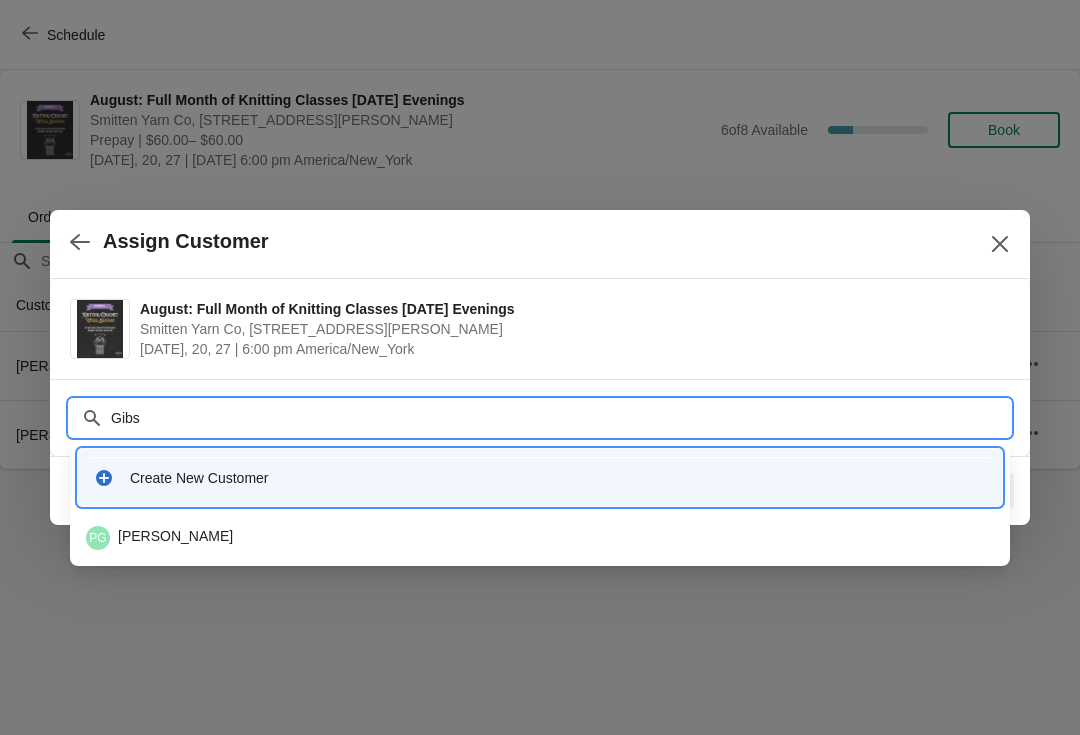 type on "Gibso" 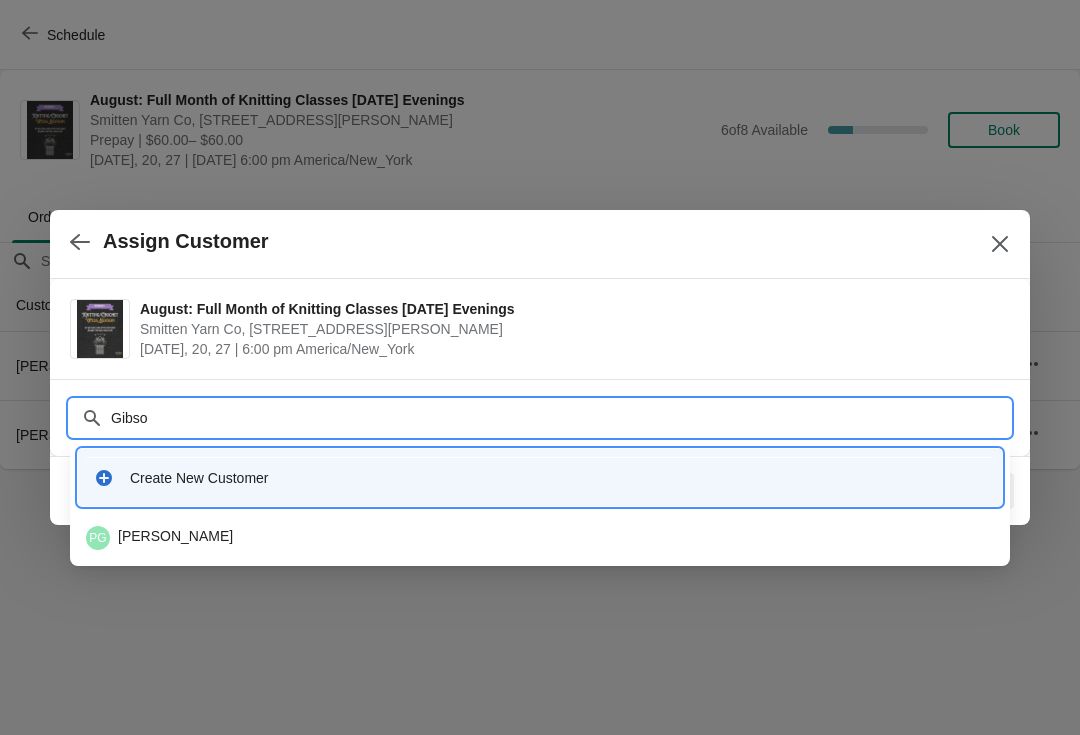 click on "PG Pamela Gibson" at bounding box center (540, 538) 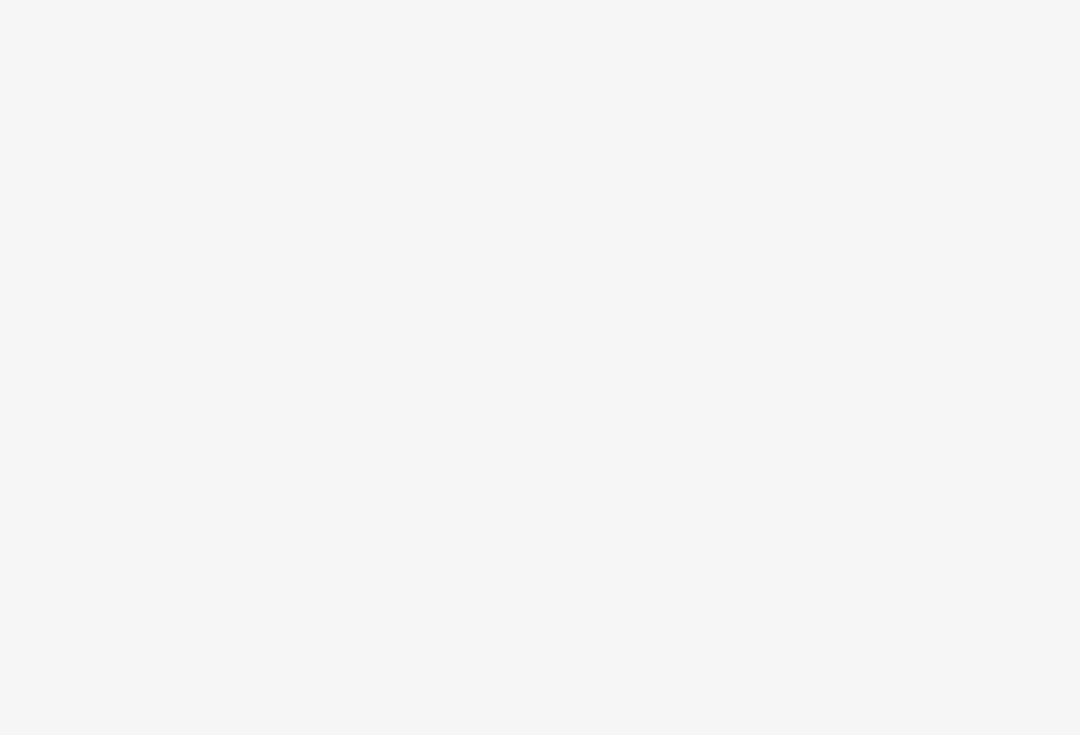 scroll, scrollTop: 0, scrollLeft: 0, axis: both 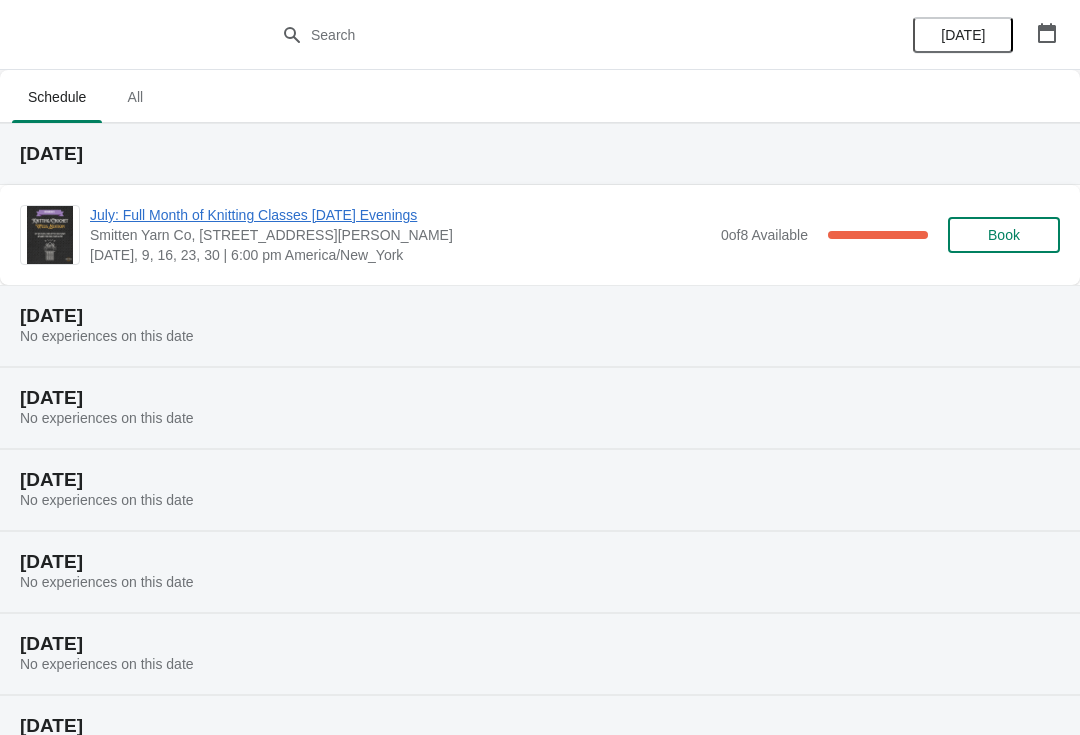 click on "All" at bounding box center (135, 97) 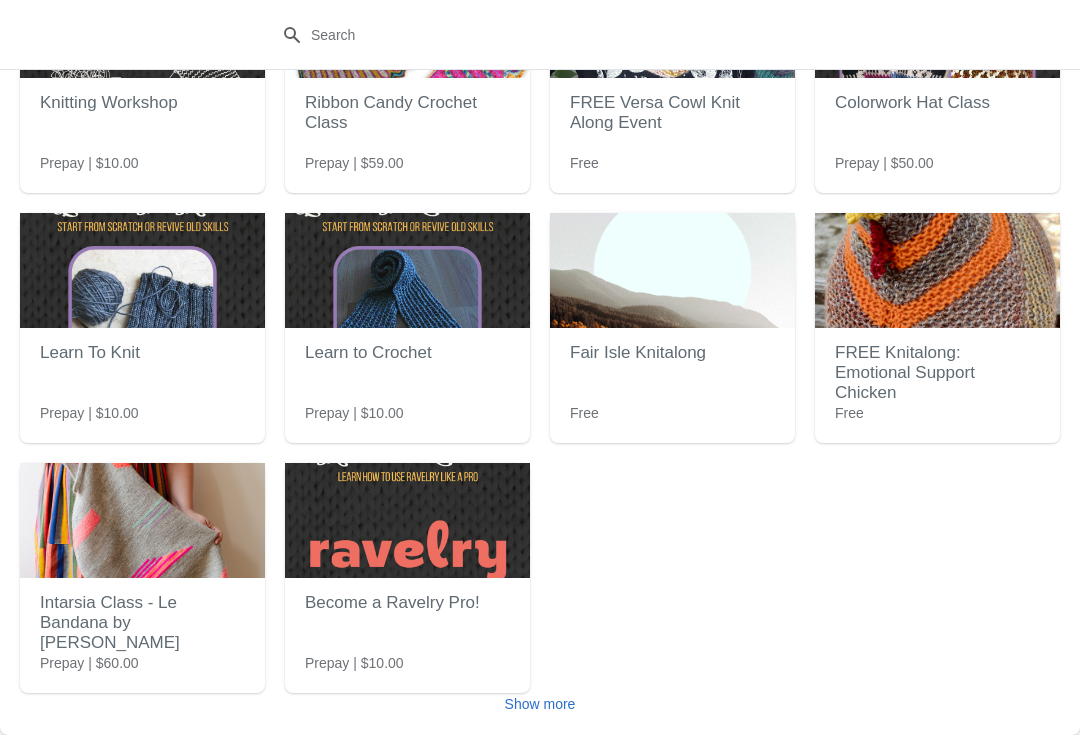 scroll, scrollTop: 180, scrollLeft: 0, axis: vertical 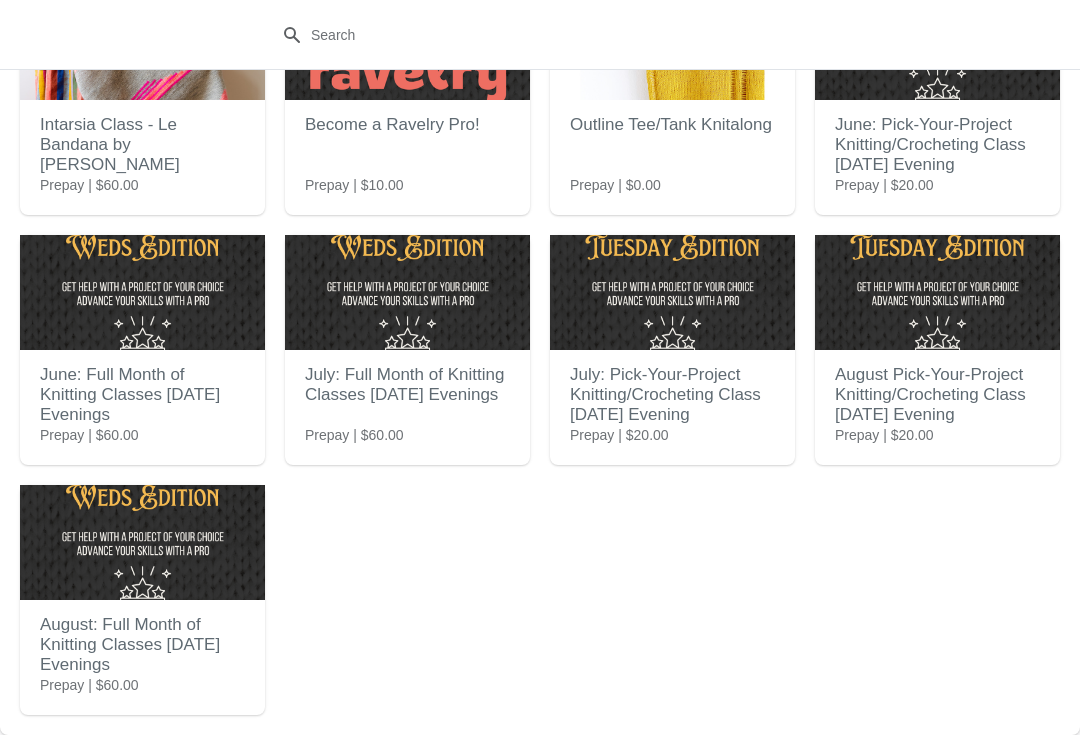 click on "August: Full Month of Knitting Classes [DATE] Evenings" at bounding box center [142, 645] 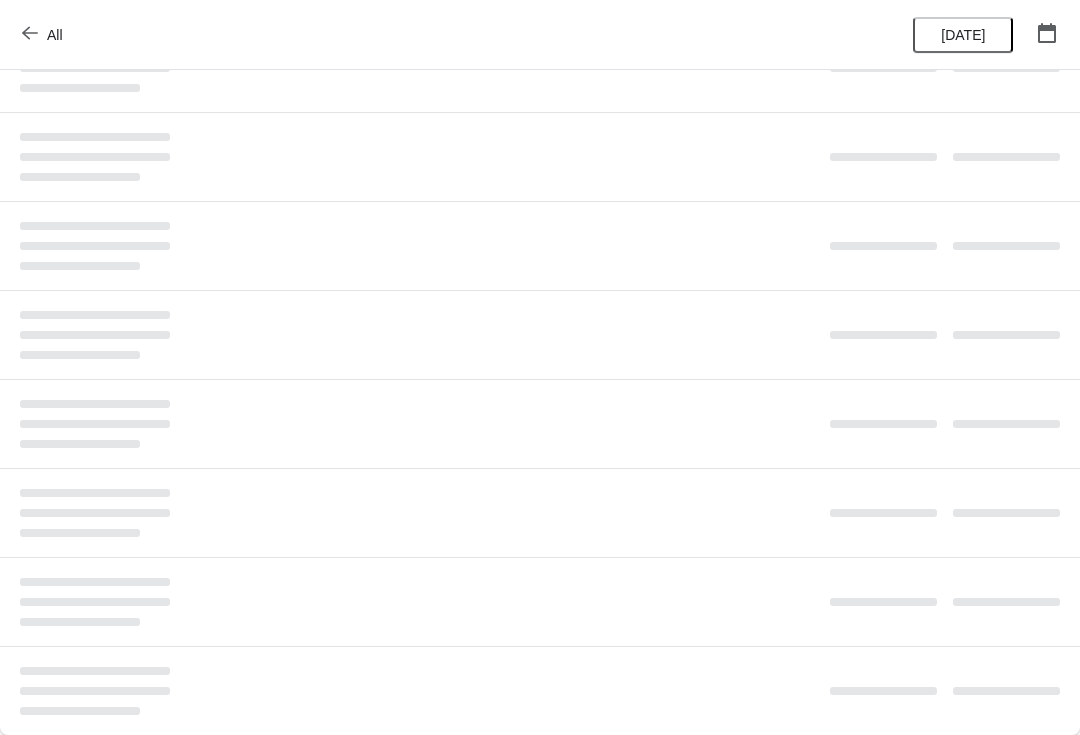 scroll, scrollTop: 0, scrollLeft: 0, axis: both 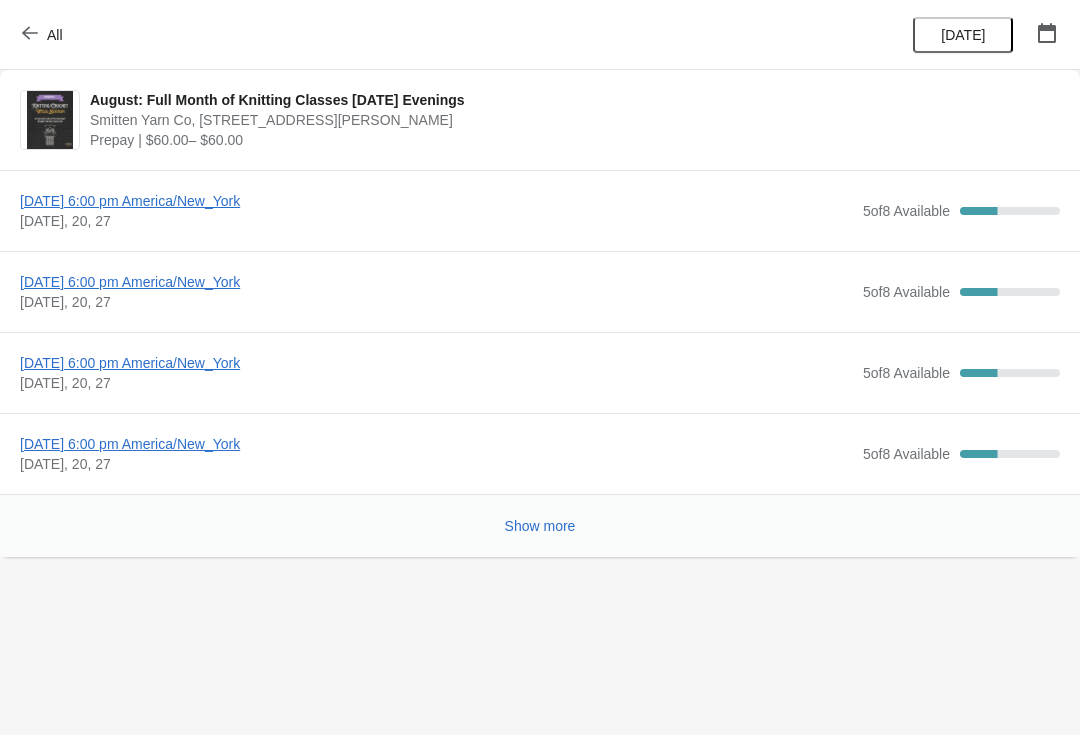 click on "[DATE] 6:00 pm America/New_York" at bounding box center (436, 201) 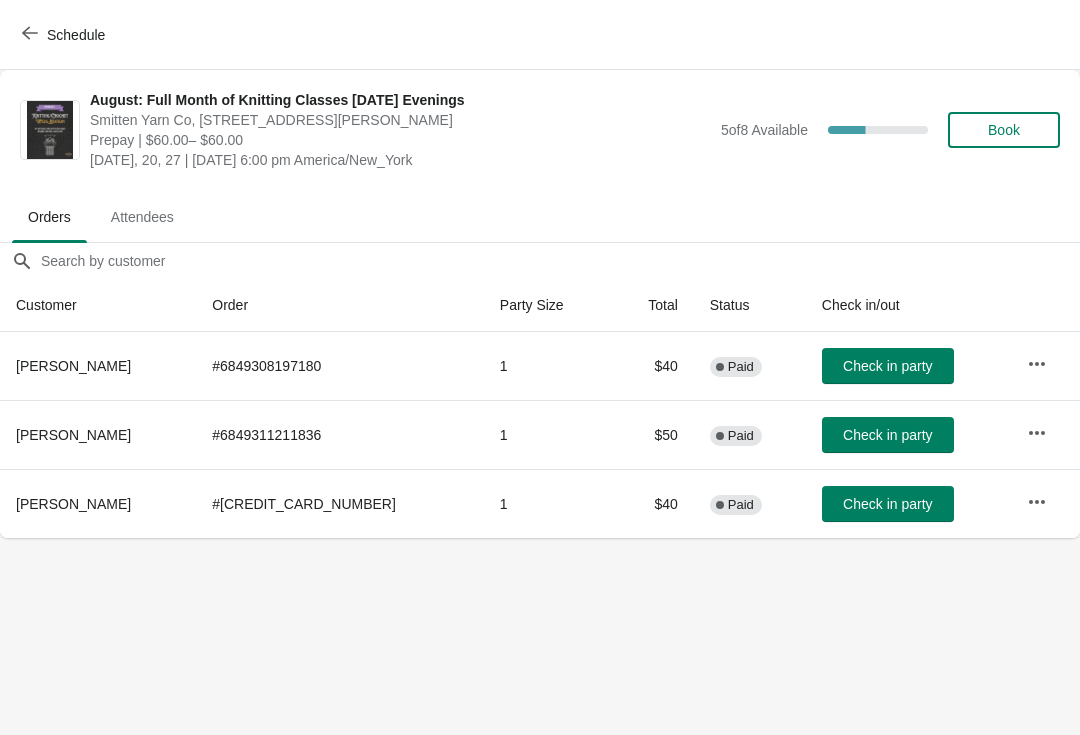 click on "Book" at bounding box center [1004, 130] 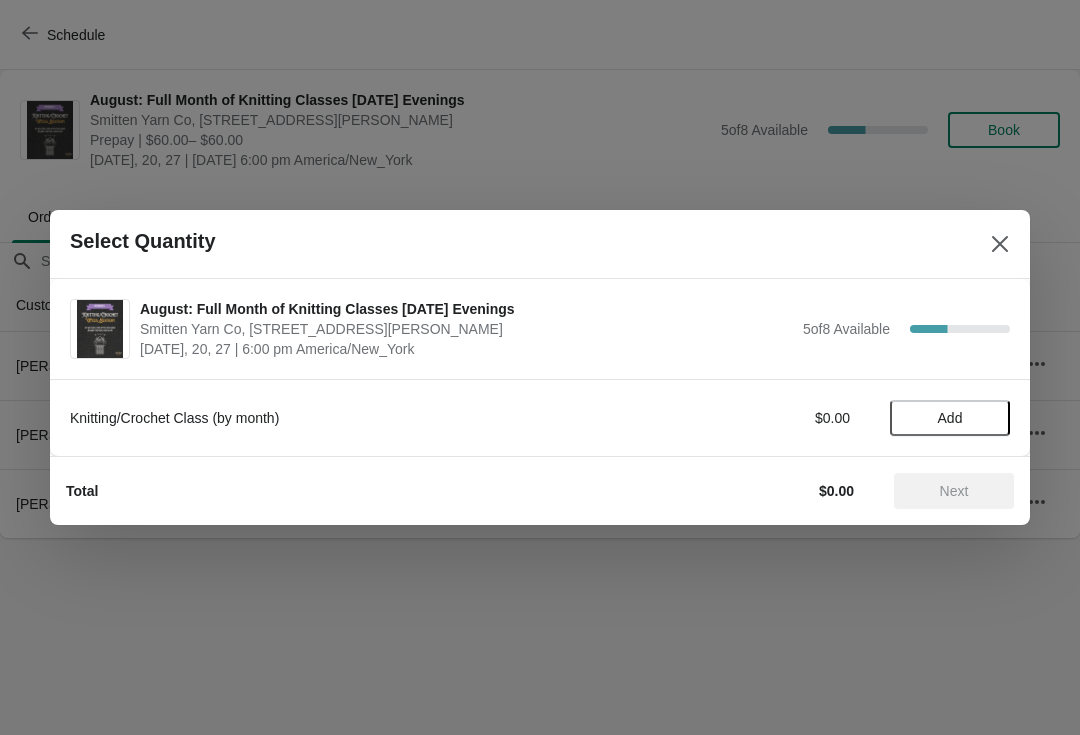 click on "Add" at bounding box center [950, 418] 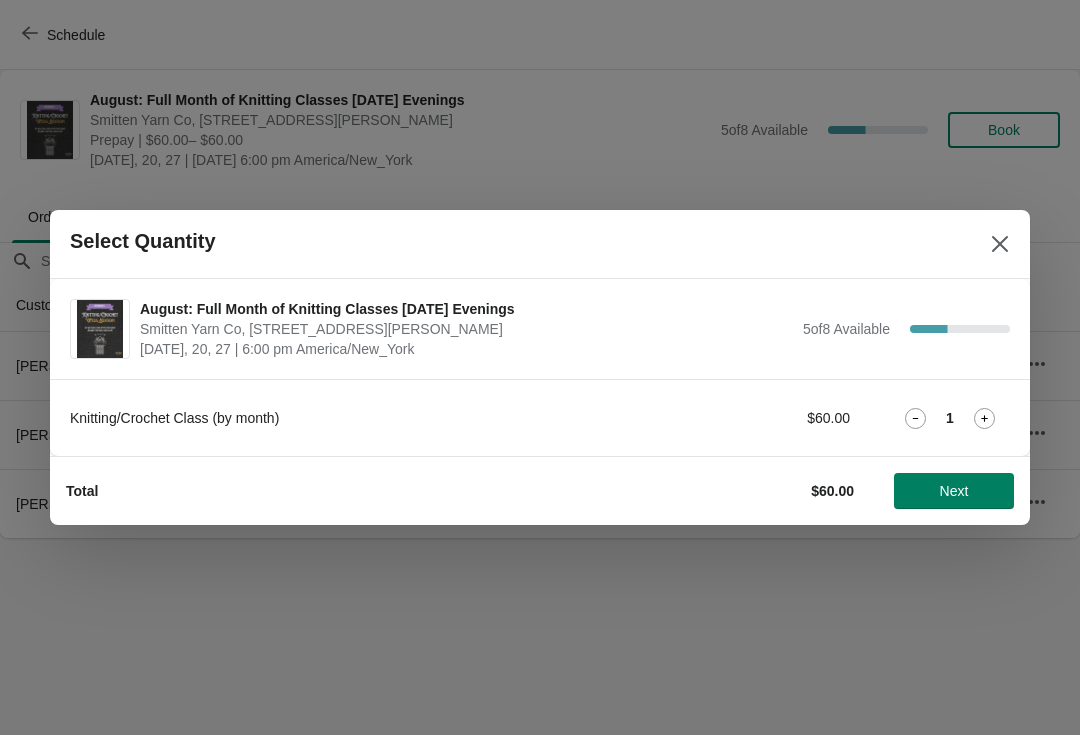 click on "Next" at bounding box center [954, 491] 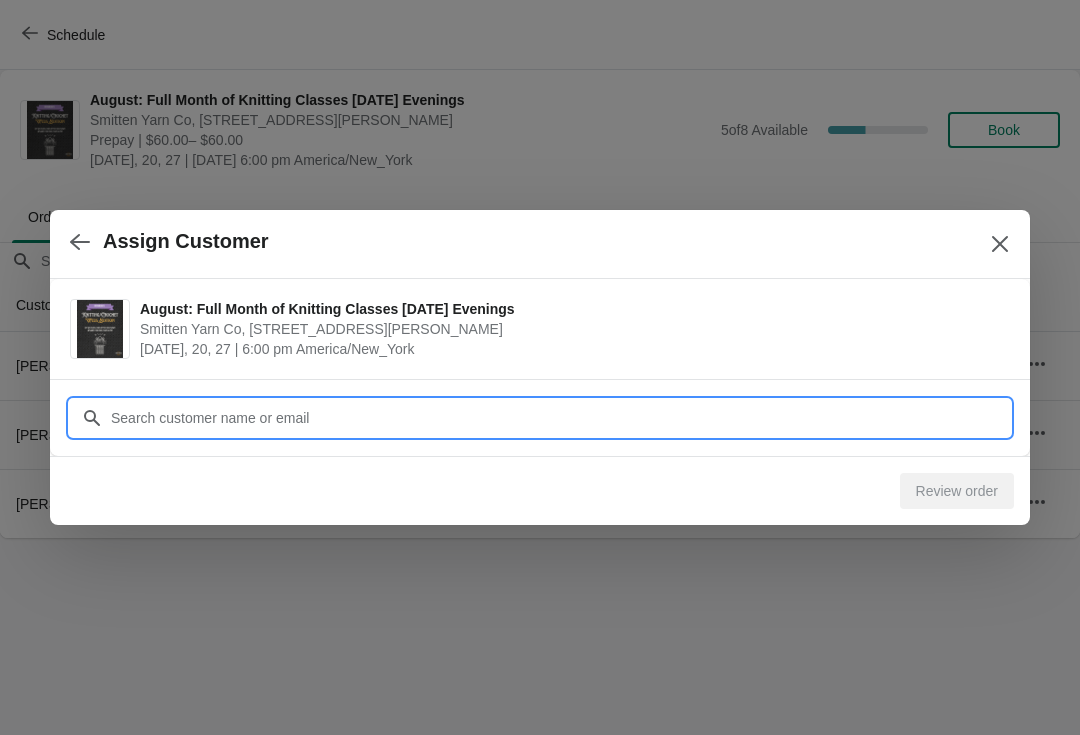 click on "Customer" at bounding box center (560, 418) 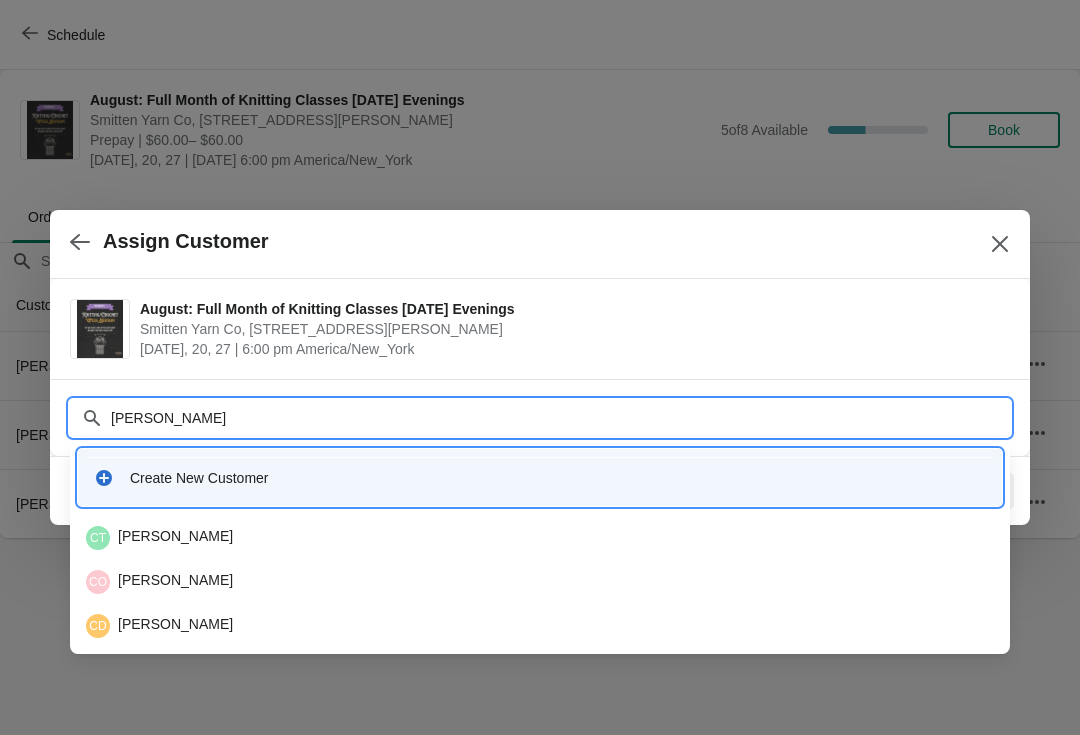 type on "Caroly" 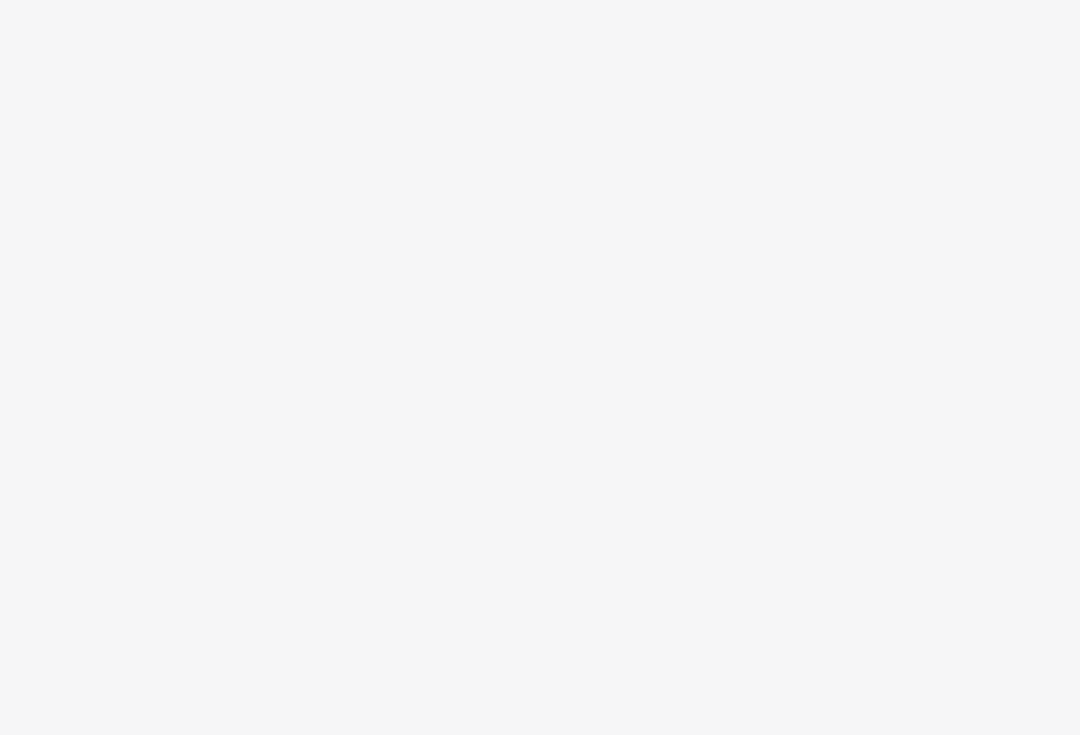 scroll, scrollTop: 0, scrollLeft: 0, axis: both 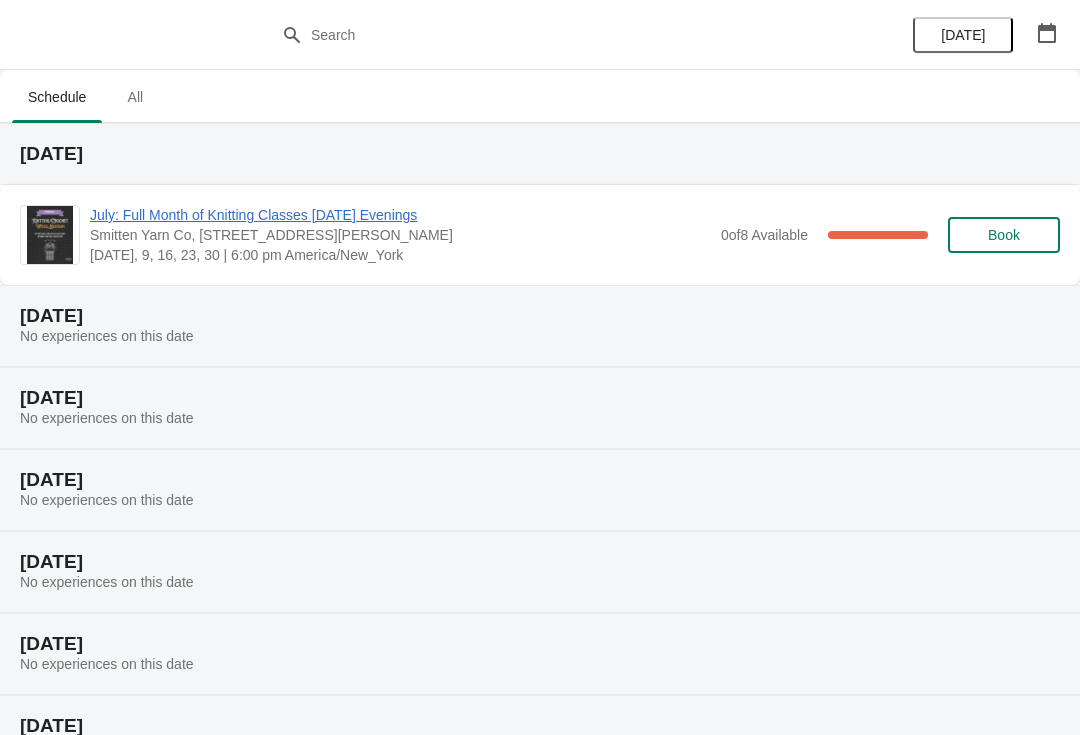 click on "All" at bounding box center (135, 97) 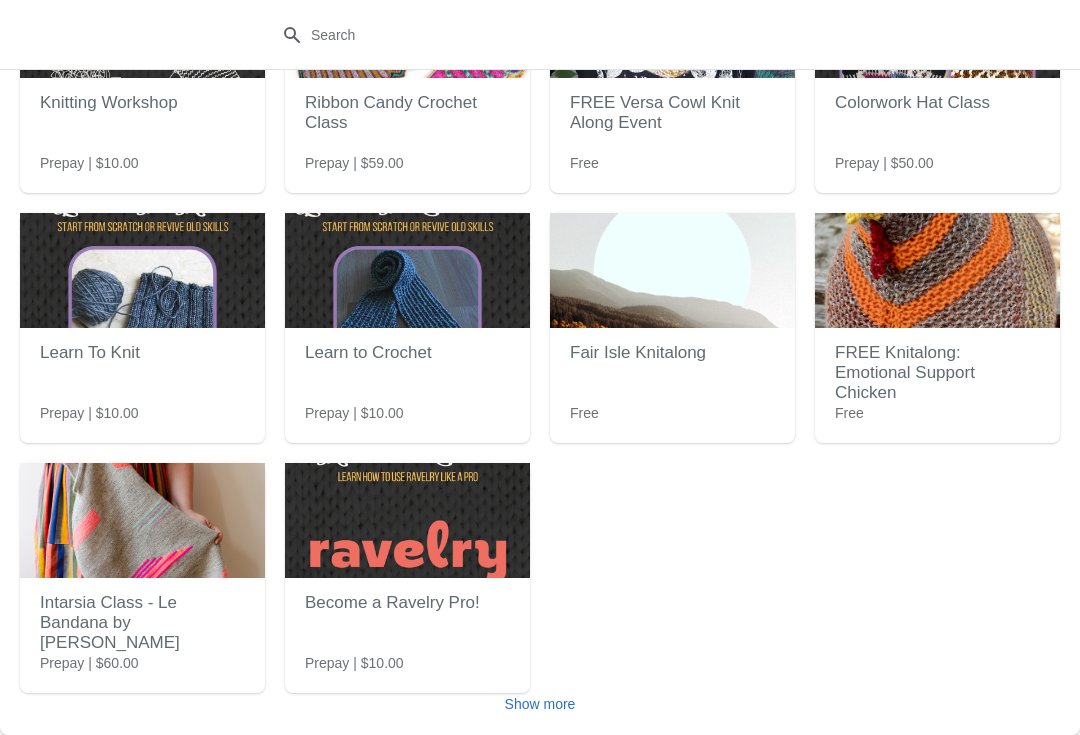 scroll, scrollTop: 180, scrollLeft: 0, axis: vertical 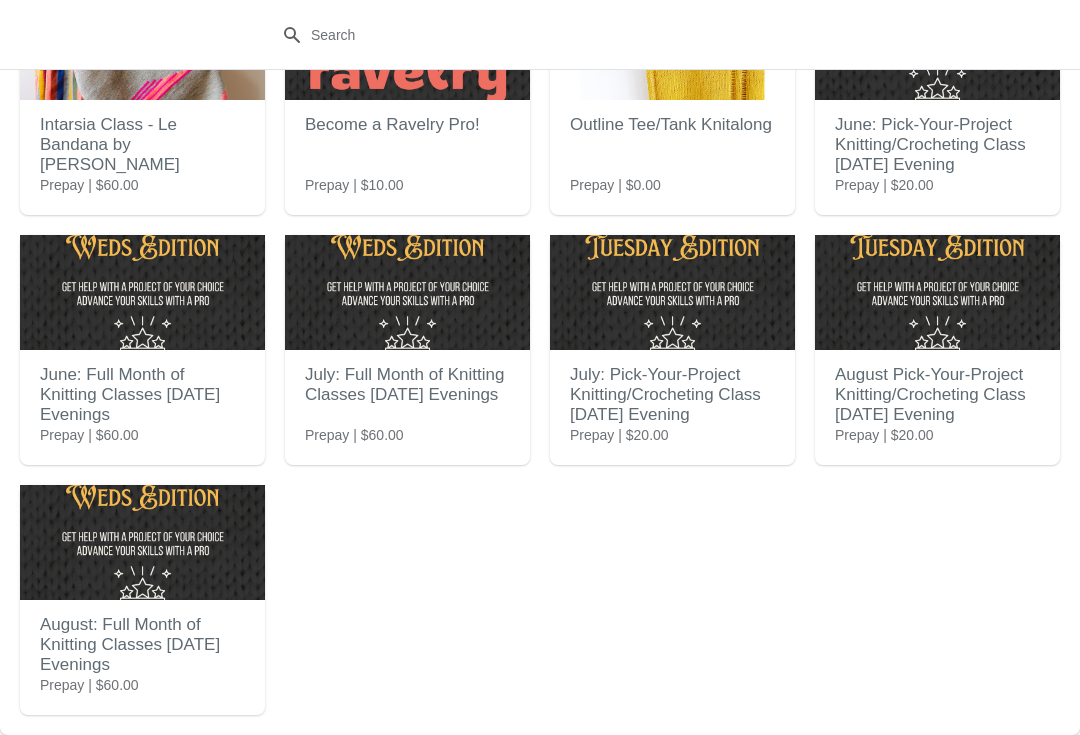 click on "August: Full Month of Knitting Classes [DATE] Evenings" at bounding box center (142, 645) 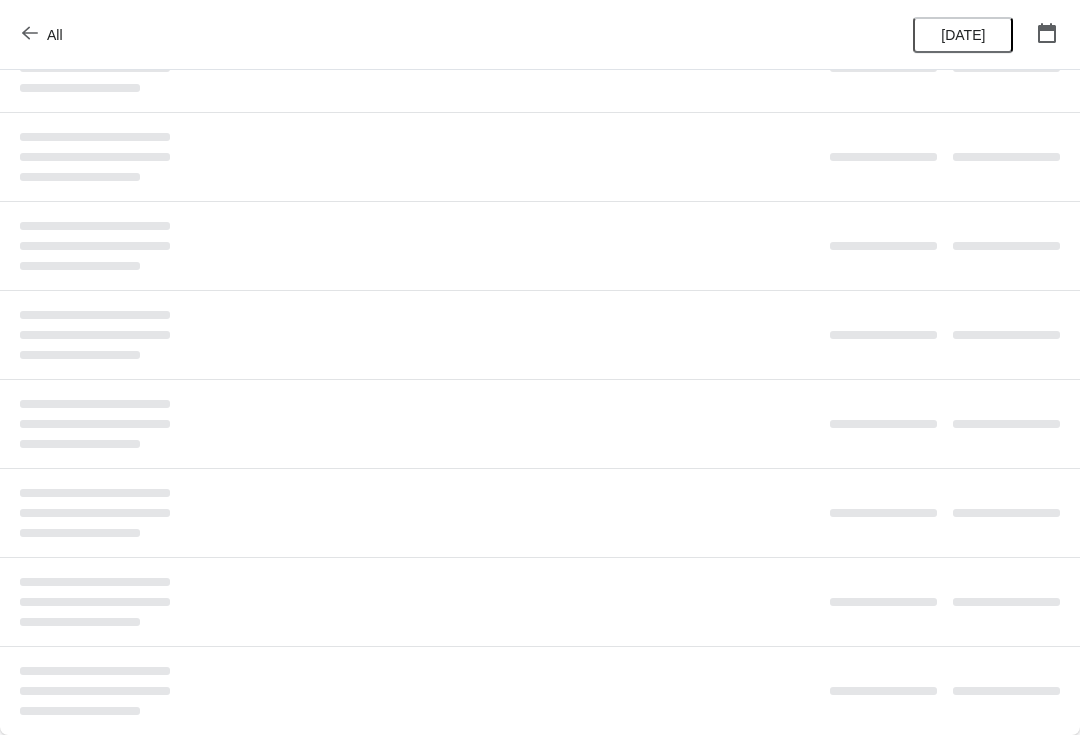 scroll, scrollTop: 0, scrollLeft: 0, axis: both 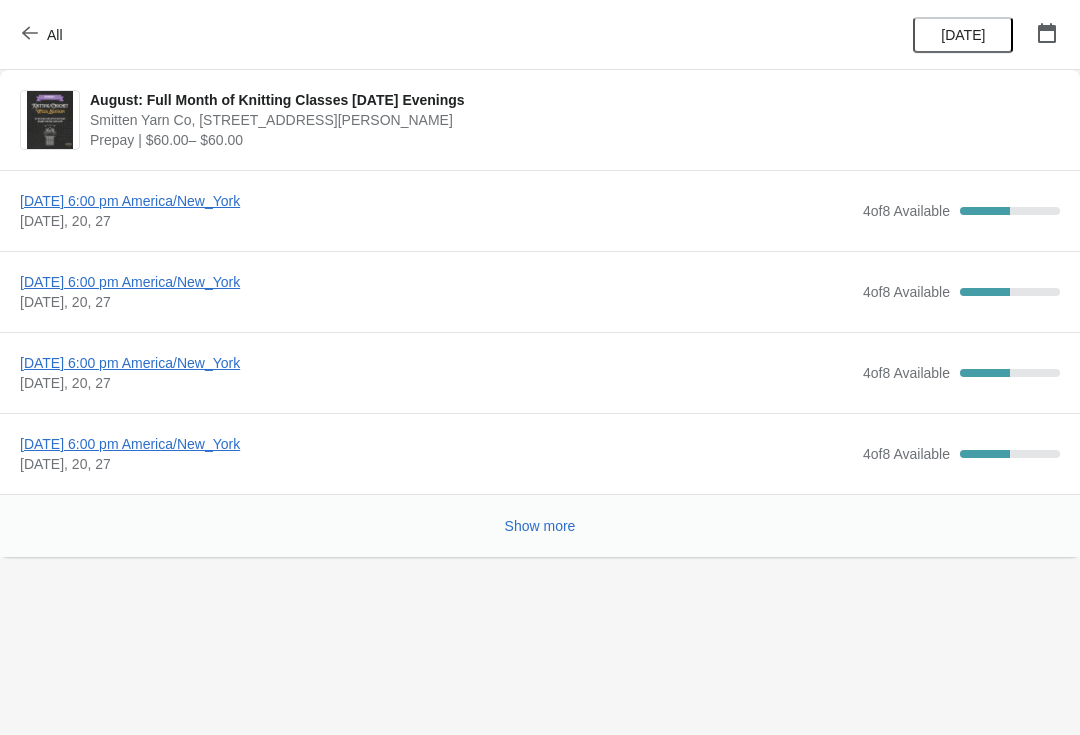 click on "[DATE] 6:00 pm America/New_York" at bounding box center (436, 201) 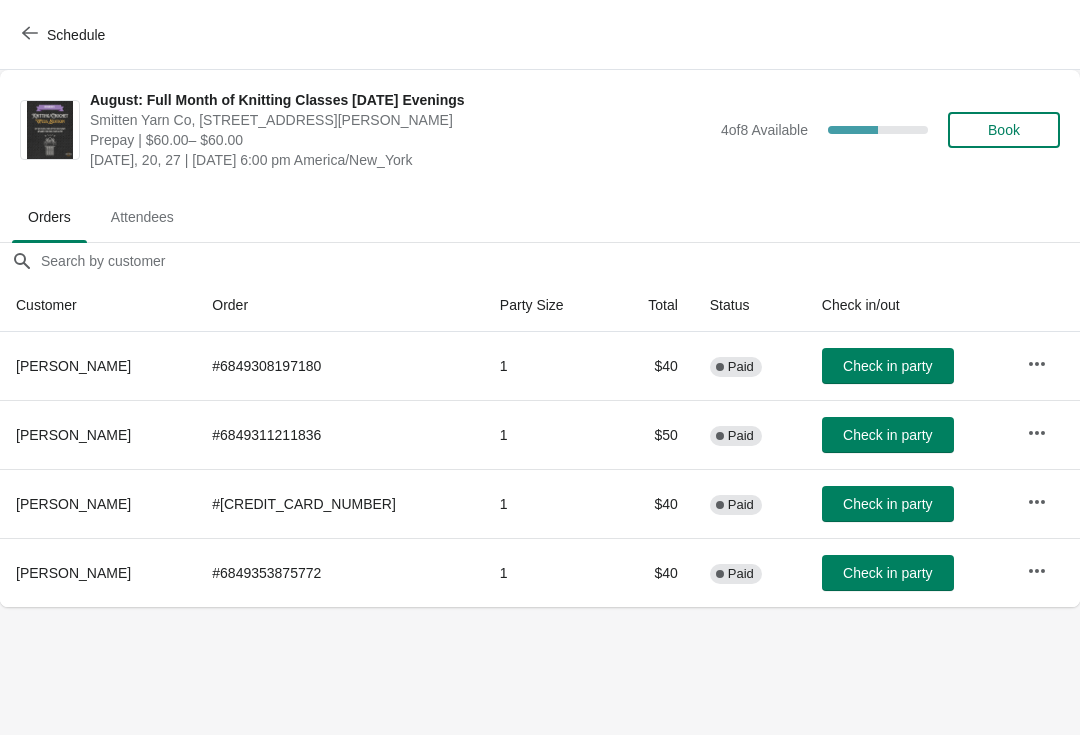 click on "Book" at bounding box center (1004, 130) 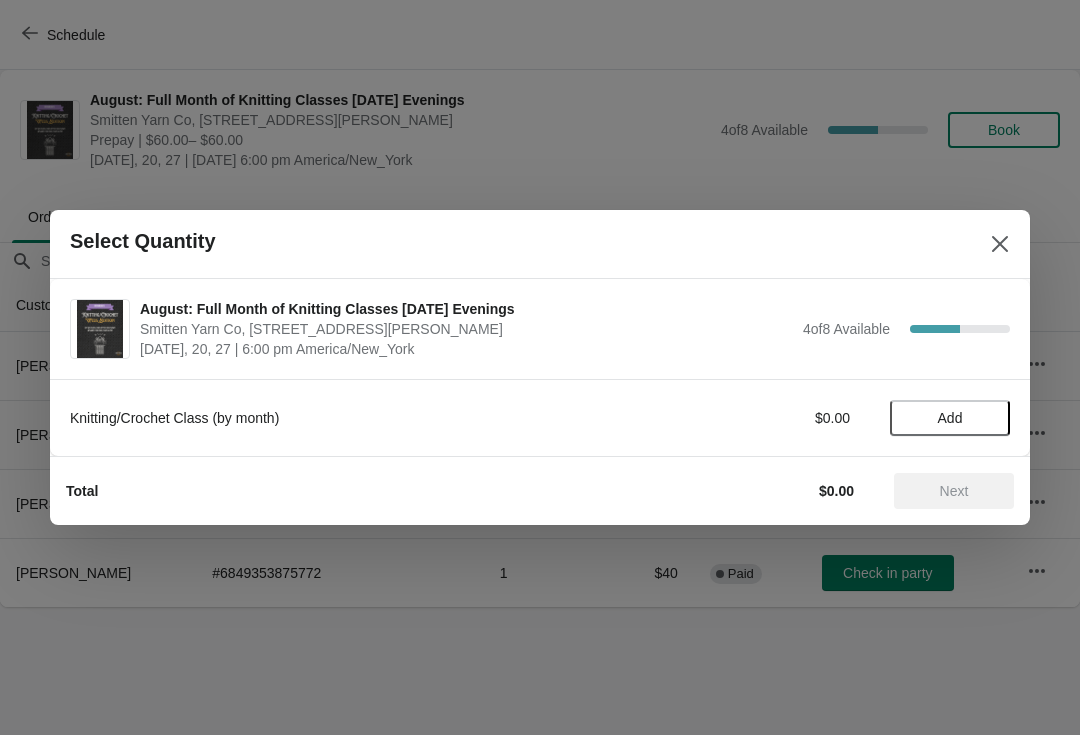 click on "Add" at bounding box center [950, 418] 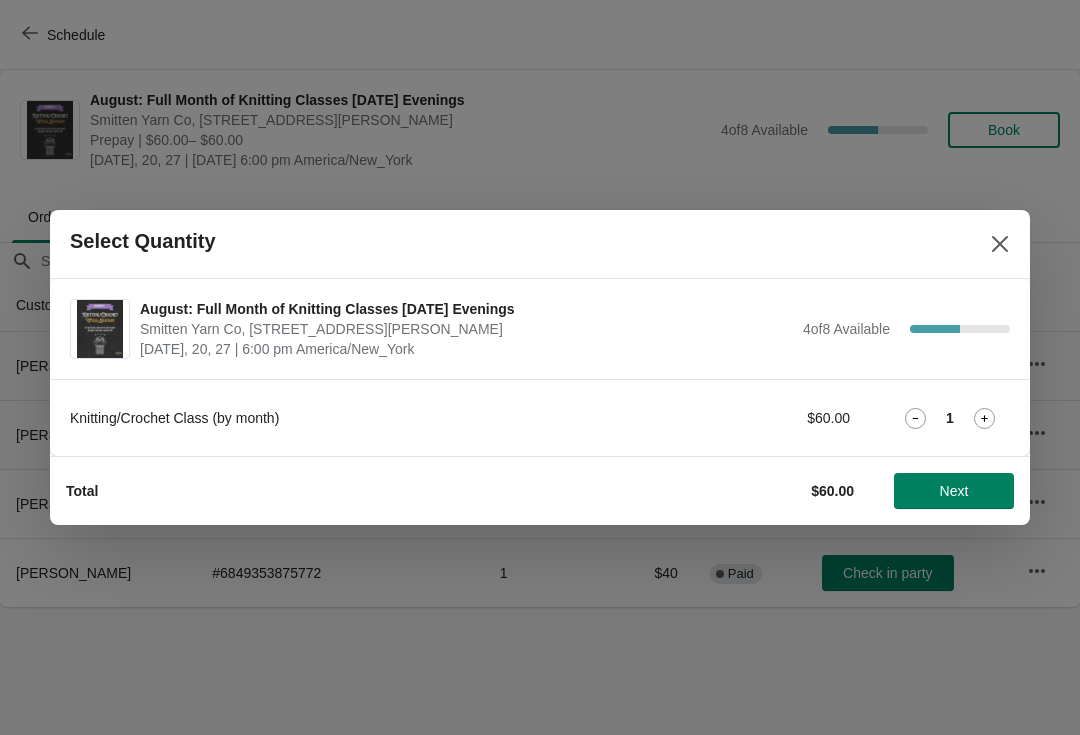 click on "Next" at bounding box center (954, 491) 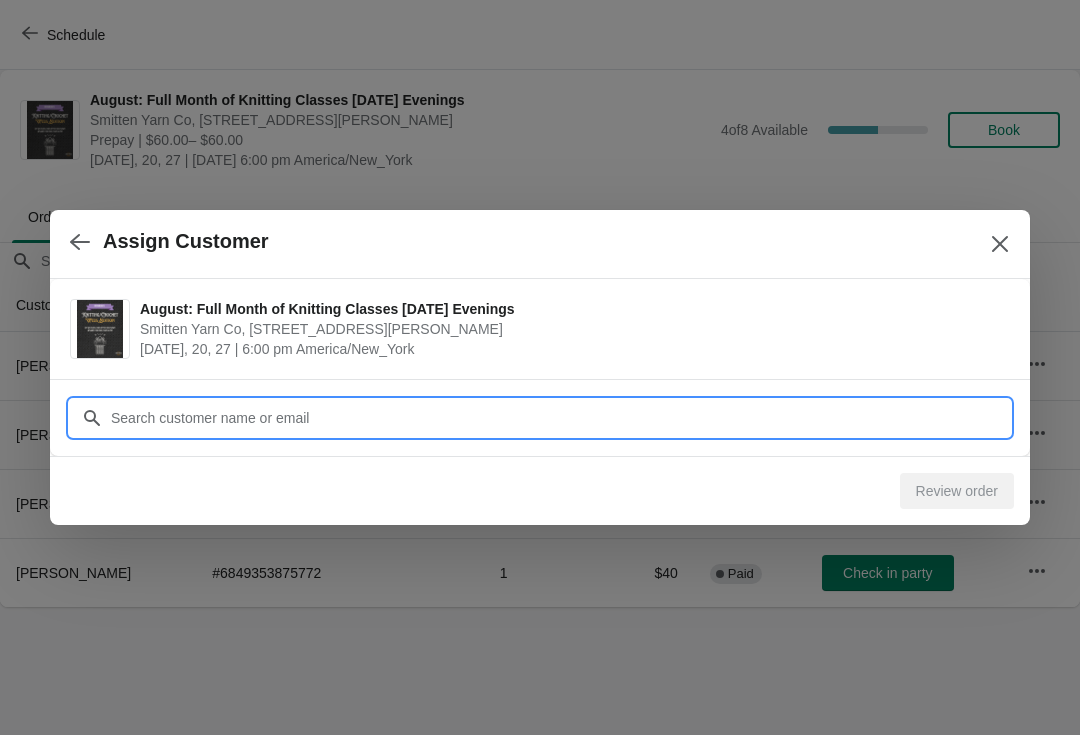 click on "Customer" at bounding box center [560, 418] 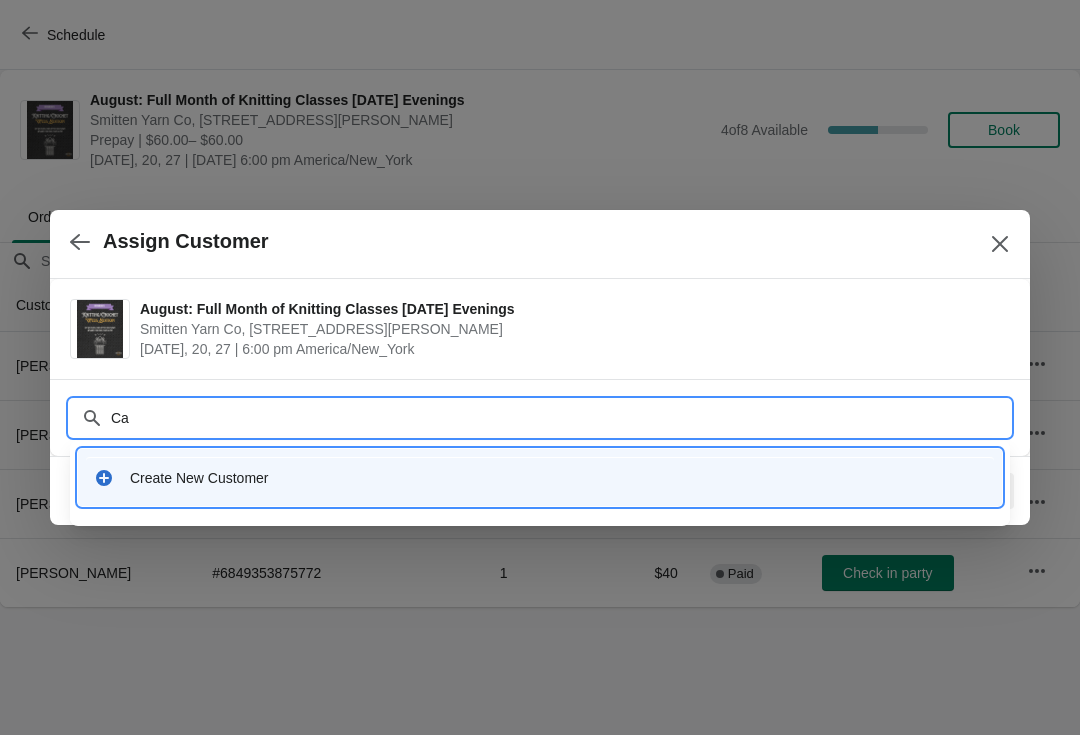 type on "Cav" 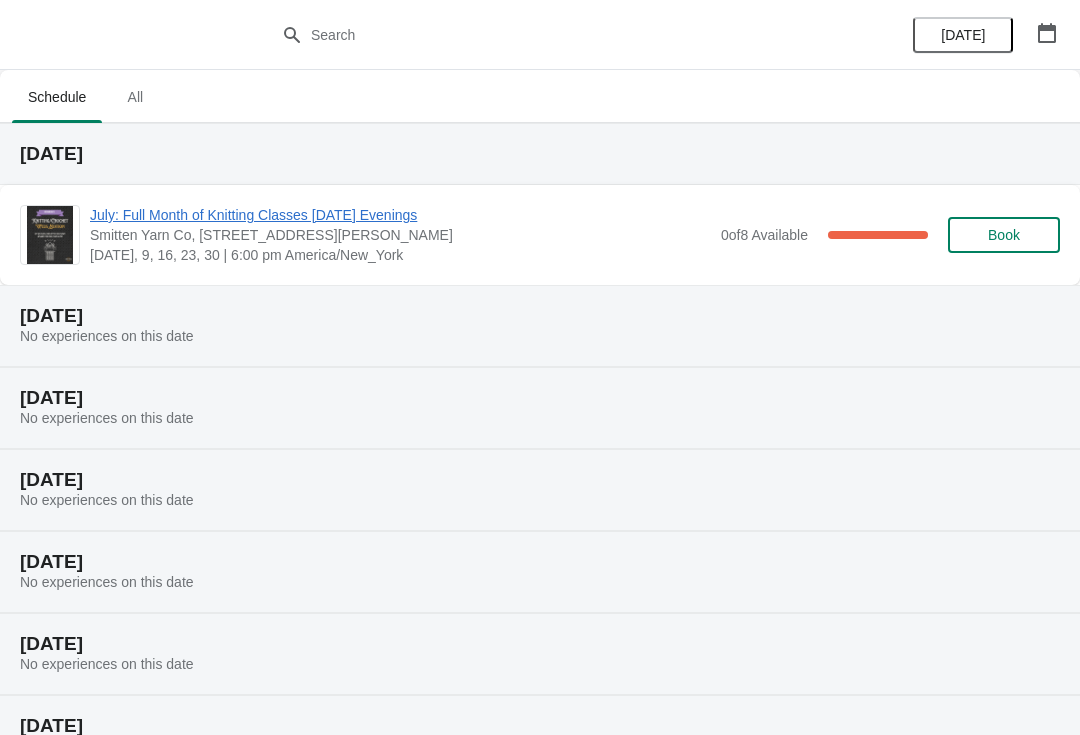 scroll, scrollTop: 0, scrollLeft: 0, axis: both 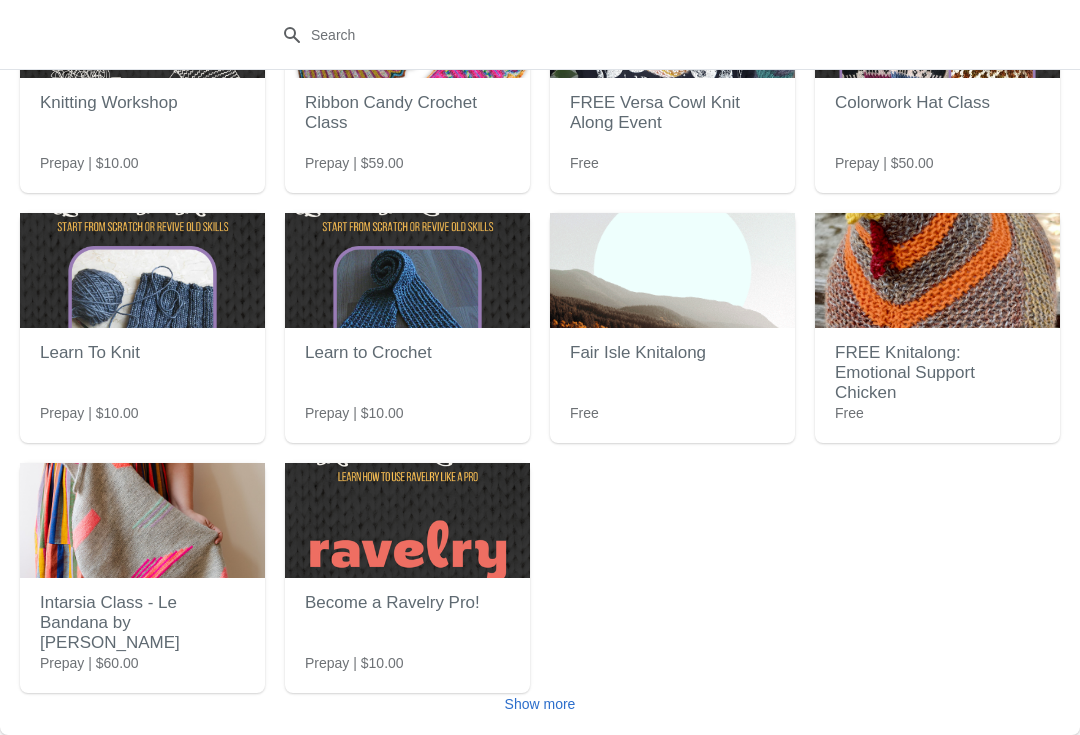 click on "Show more" at bounding box center (540, 704) 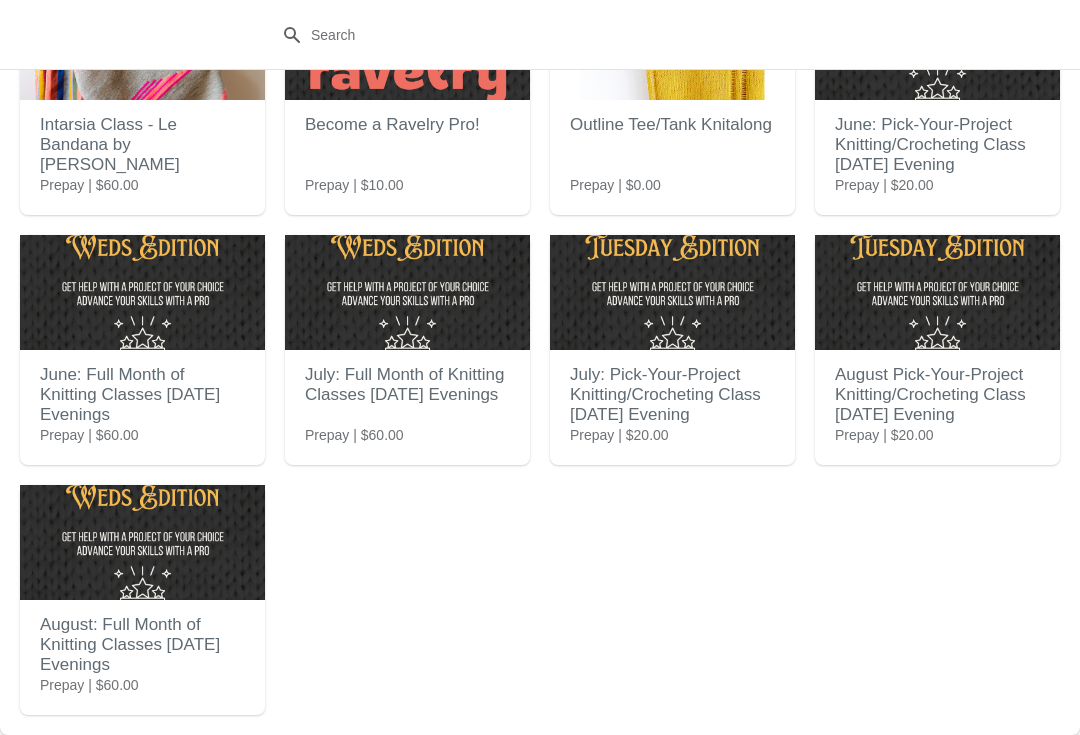 scroll, scrollTop: 658, scrollLeft: 0, axis: vertical 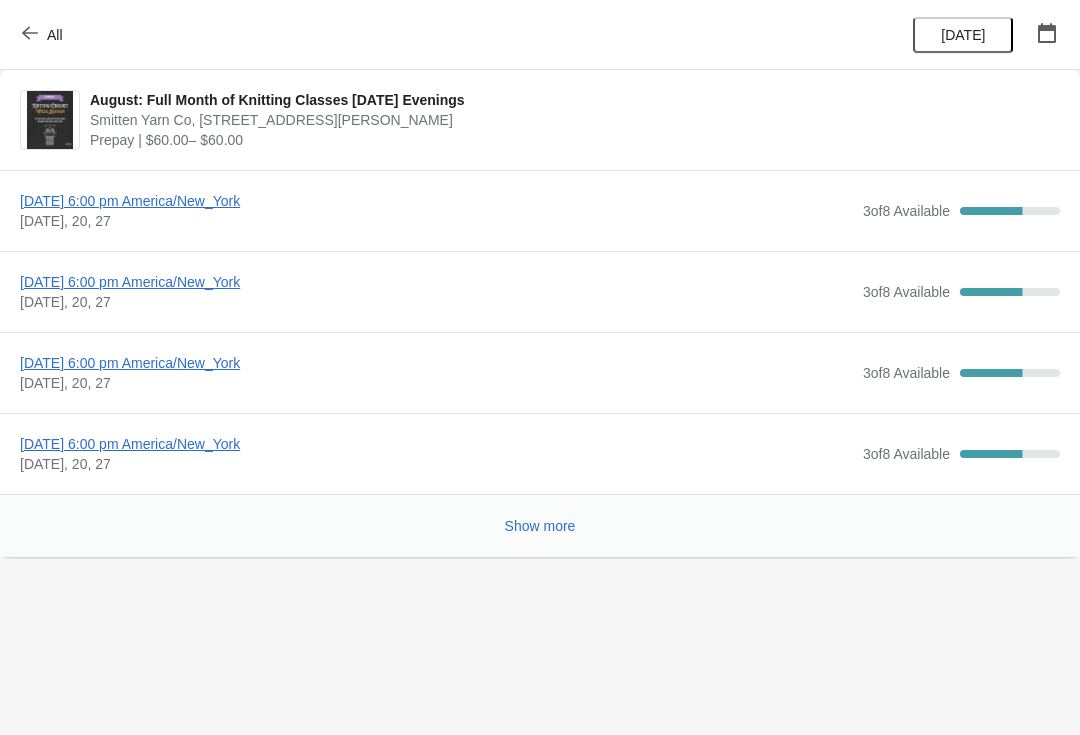 click on "[DATE] 6:00 pm America/New_York" at bounding box center (436, 201) 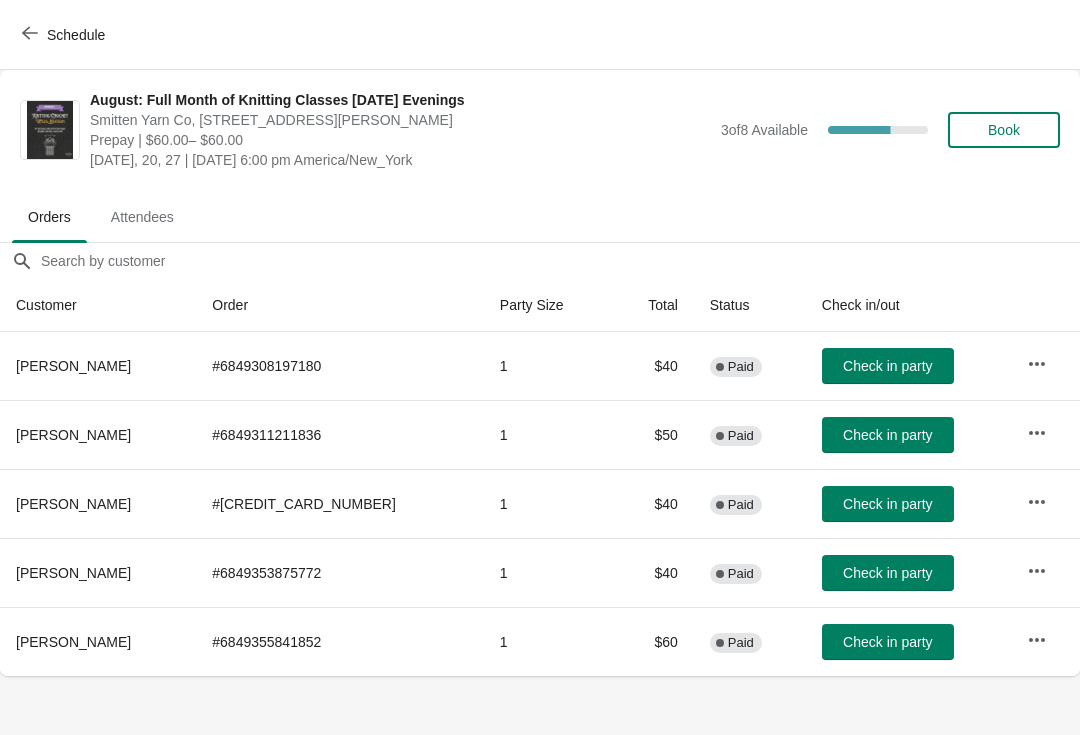 click on "Book" at bounding box center [1004, 130] 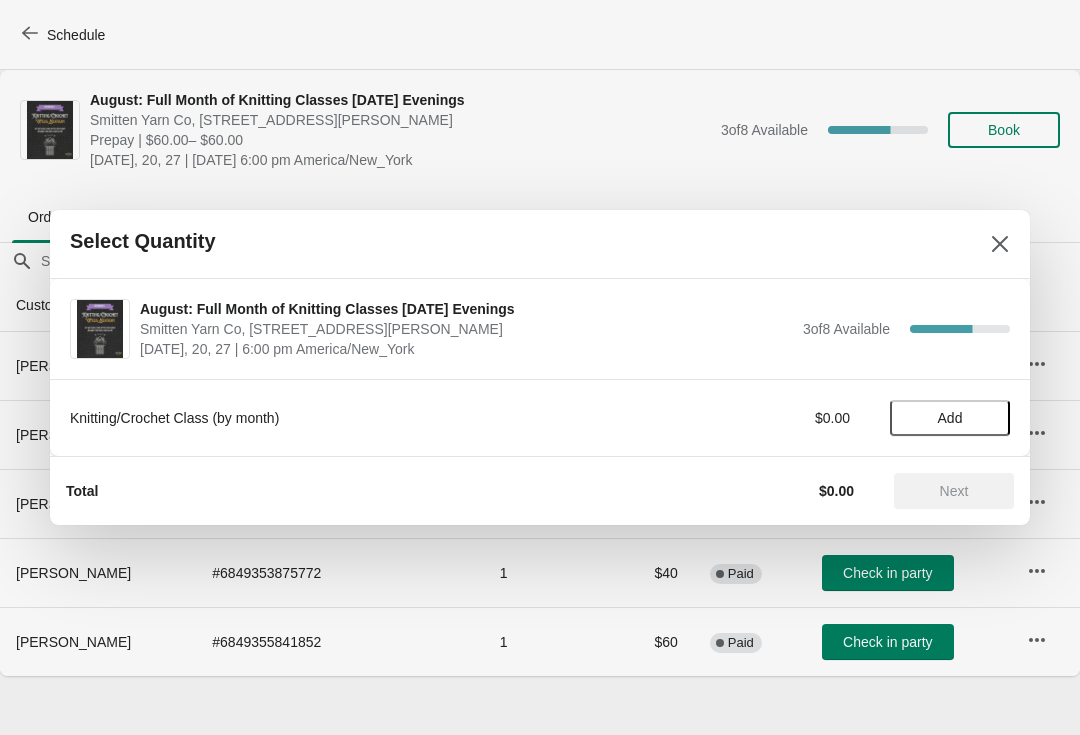 click on "Add" at bounding box center [950, 418] 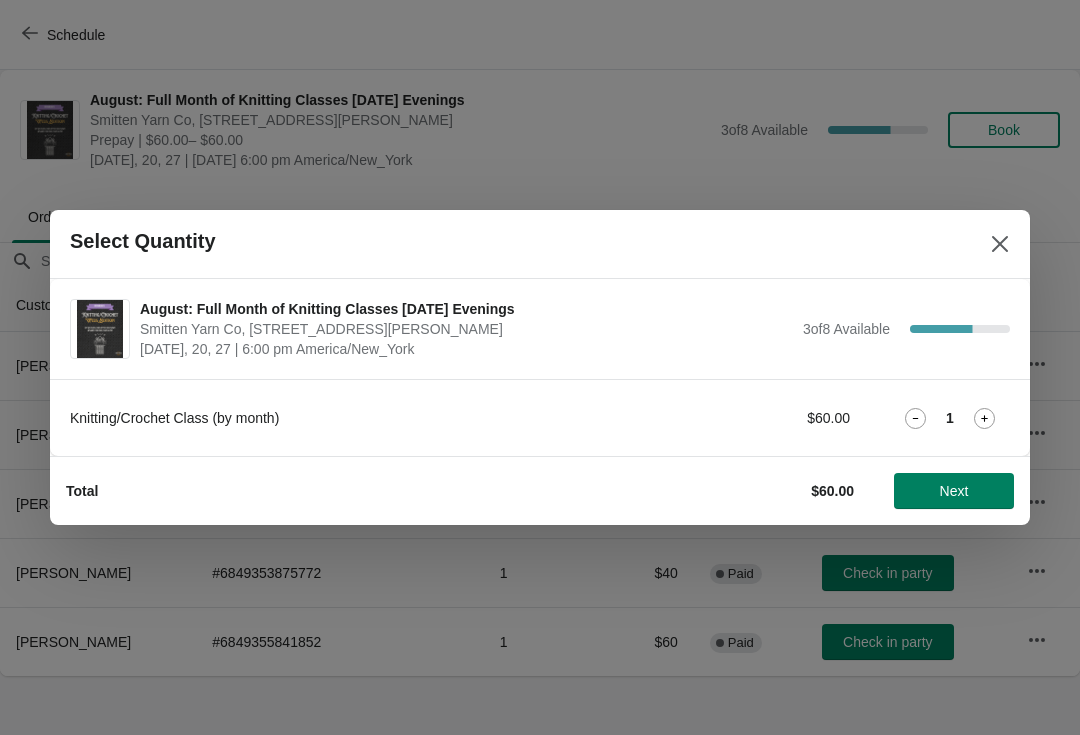 click on "Next" at bounding box center (954, 491) 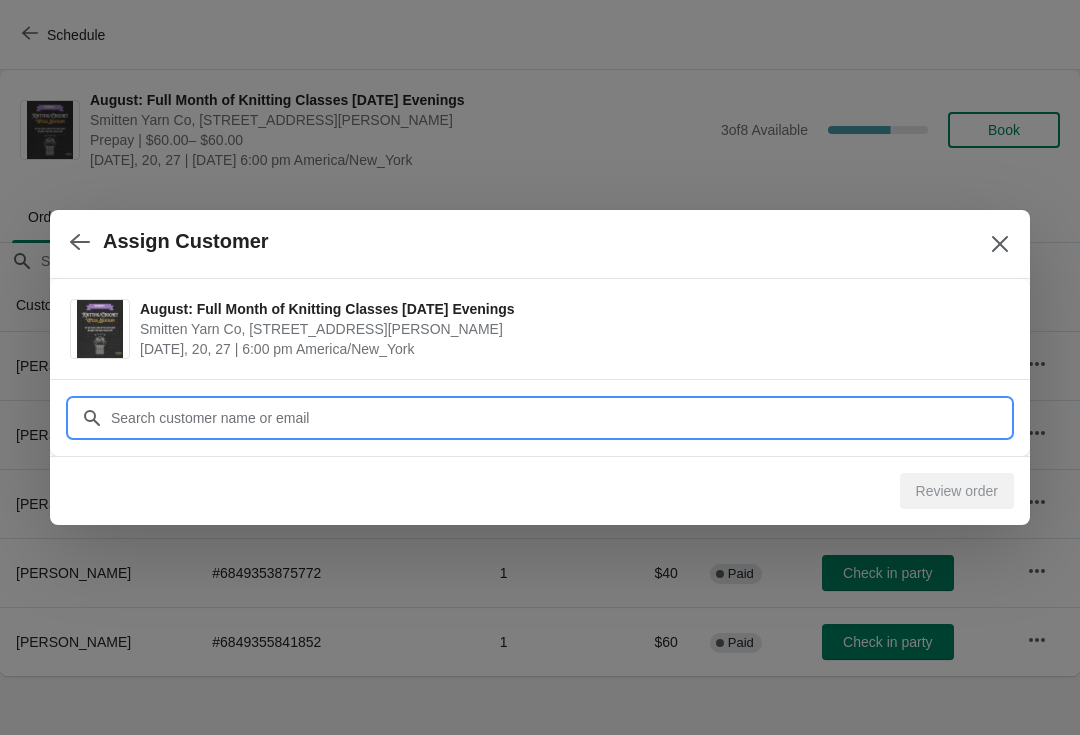 click on "Customer" at bounding box center [560, 418] 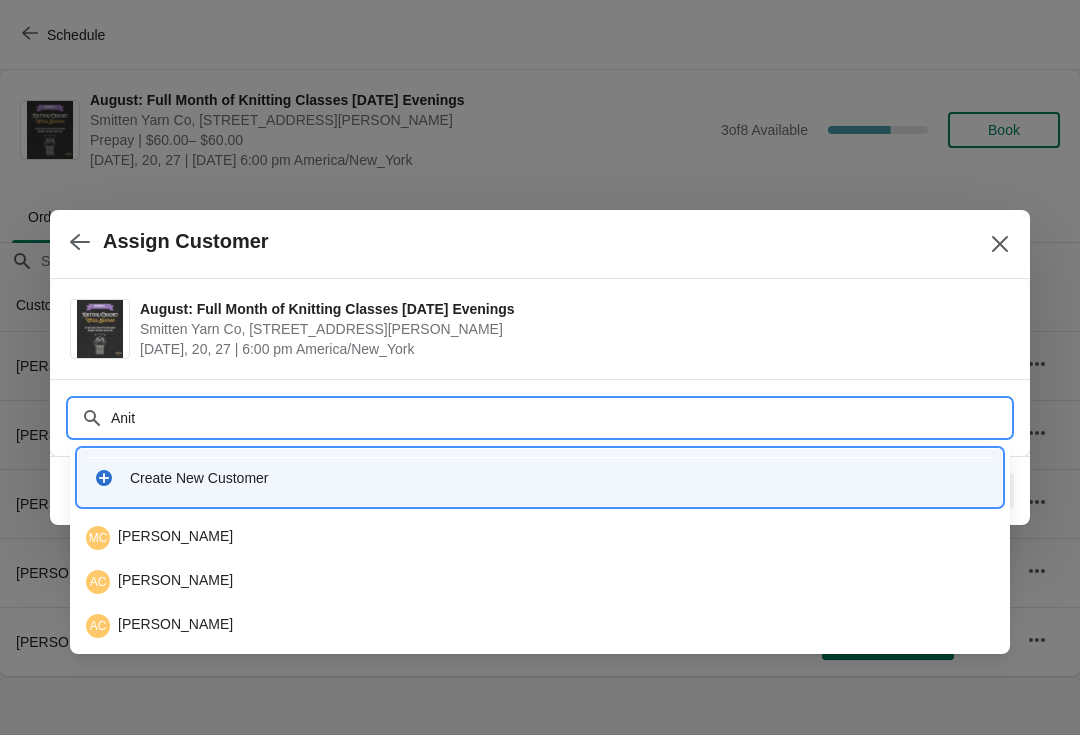 type on "Anita" 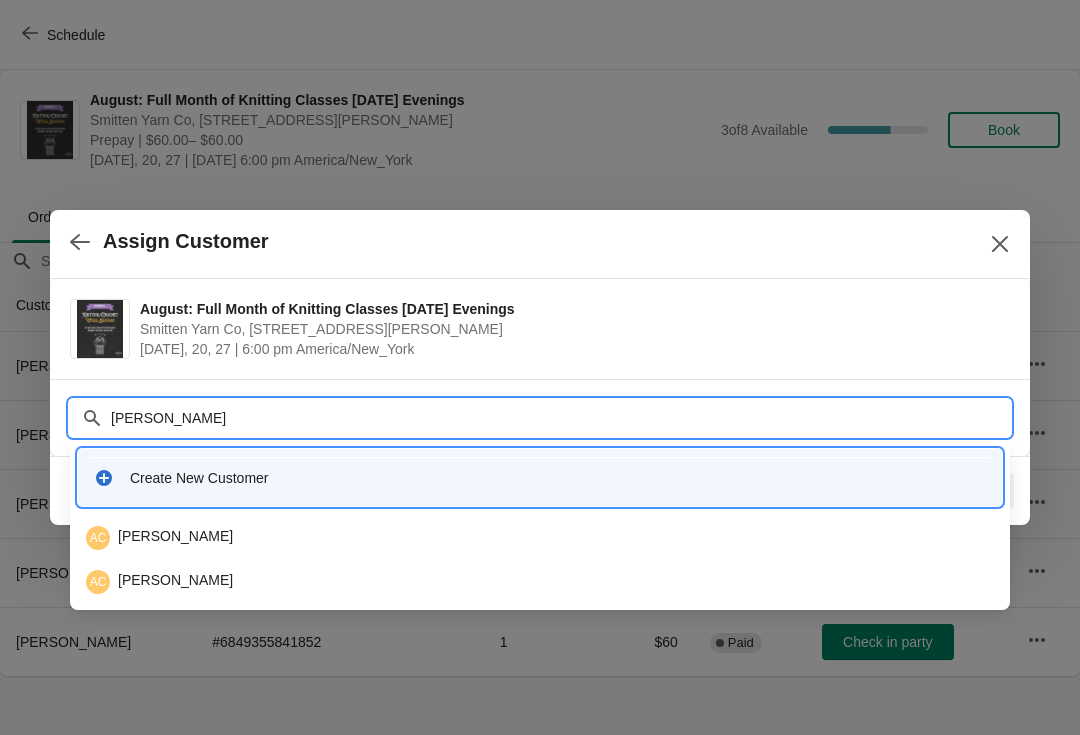 click on "AC Anita Couture" at bounding box center (540, 538) 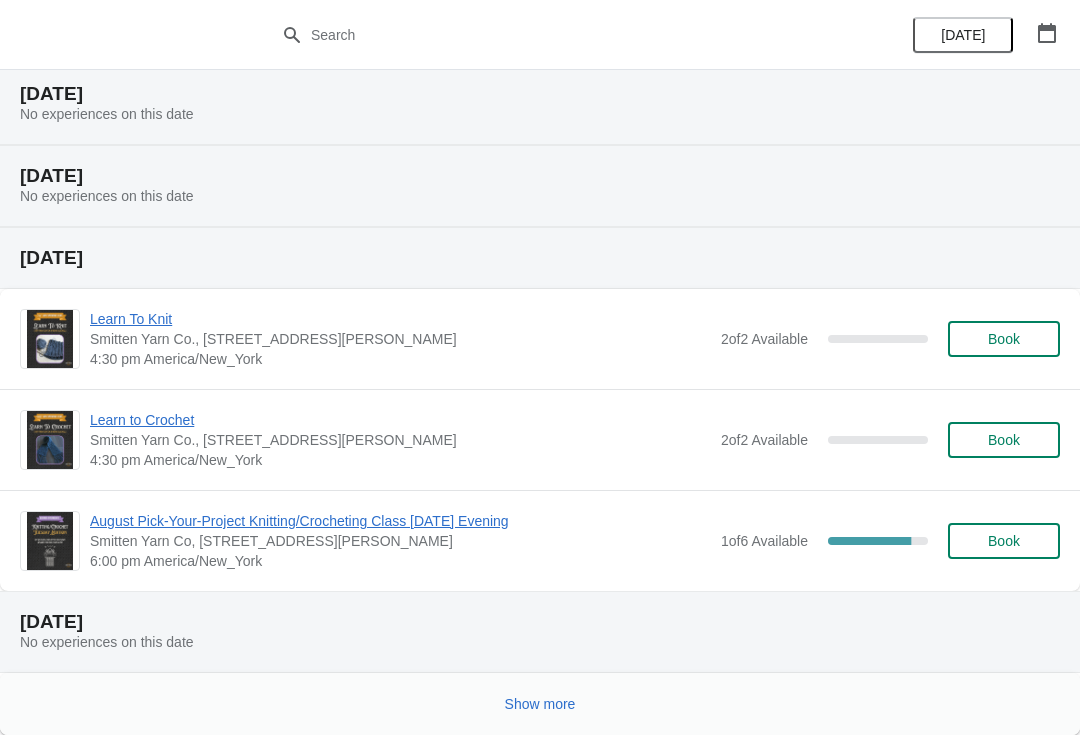 scroll, scrollTop: 468, scrollLeft: 0, axis: vertical 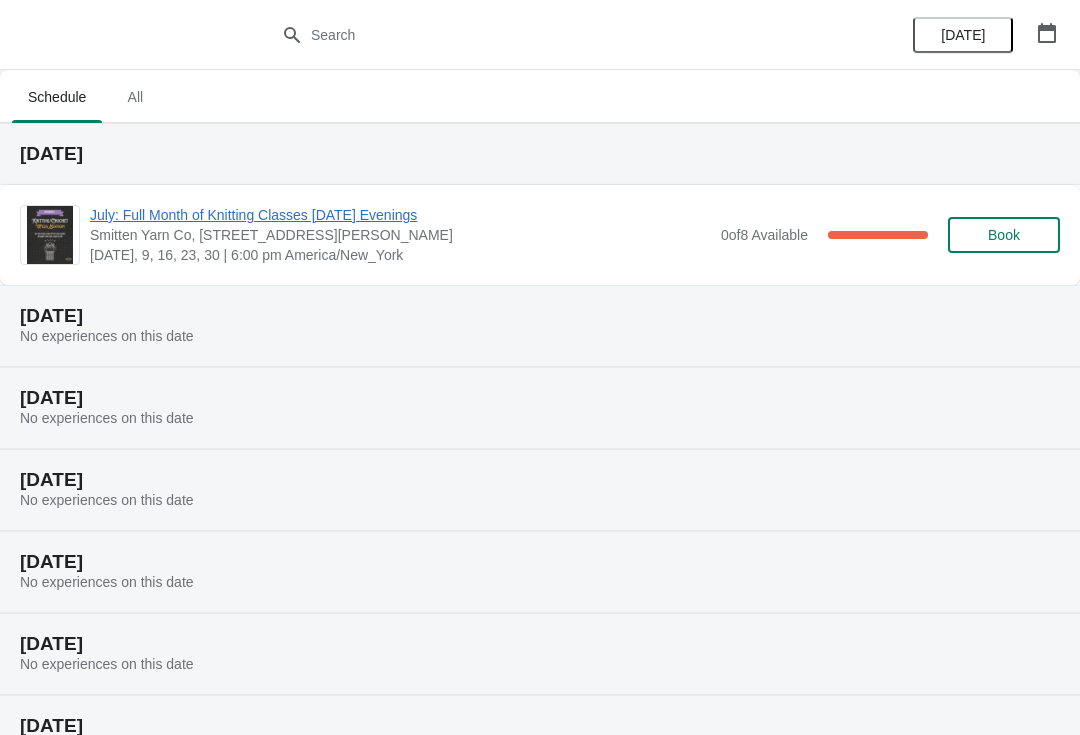 click on "All" at bounding box center [135, 97] 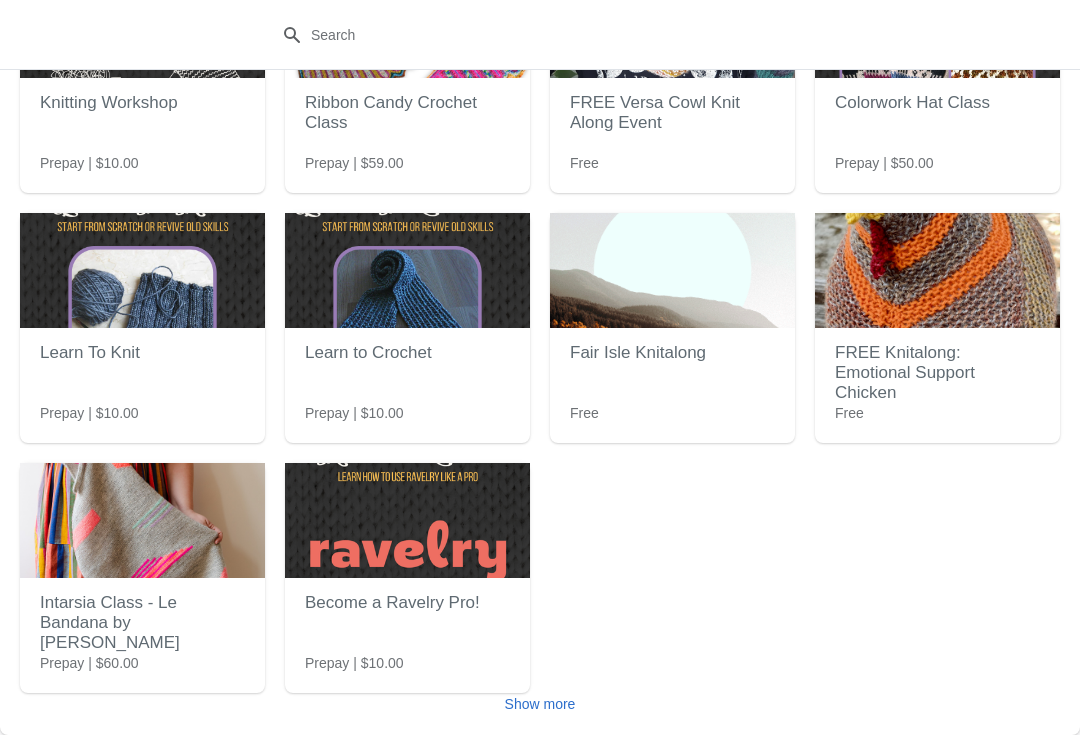 scroll, scrollTop: 180, scrollLeft: 0, axis: vertical 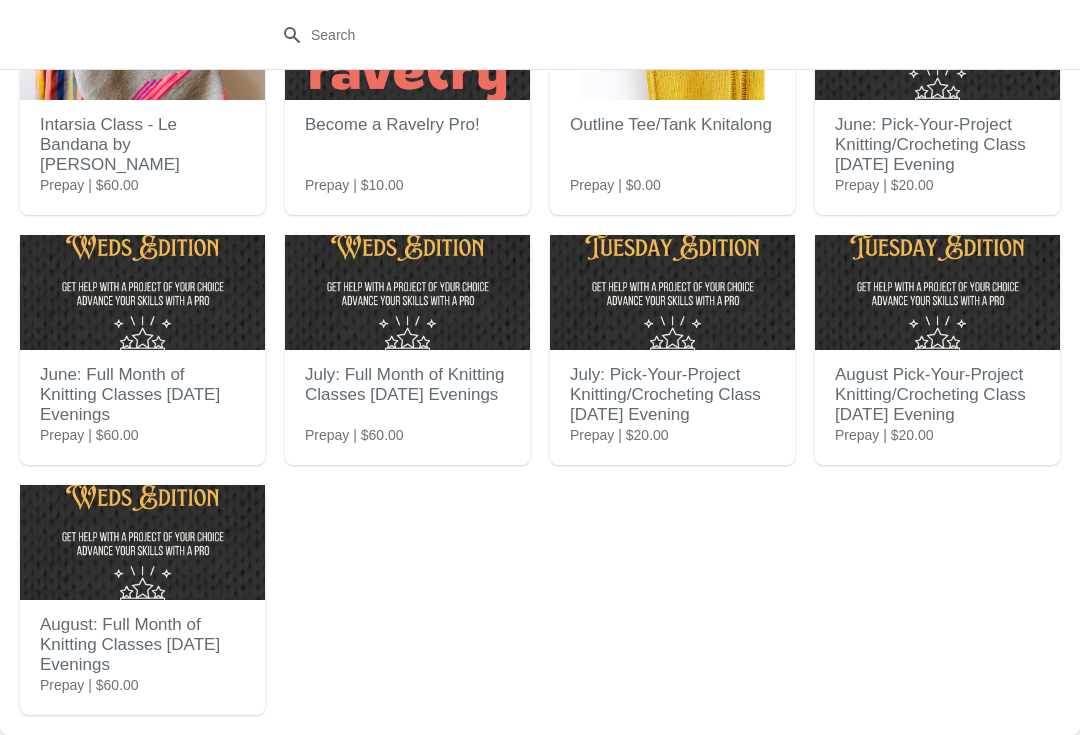click on "August: Full Month of Knitting Classes [DATE] Evenings" at bounding box center (142, 645) 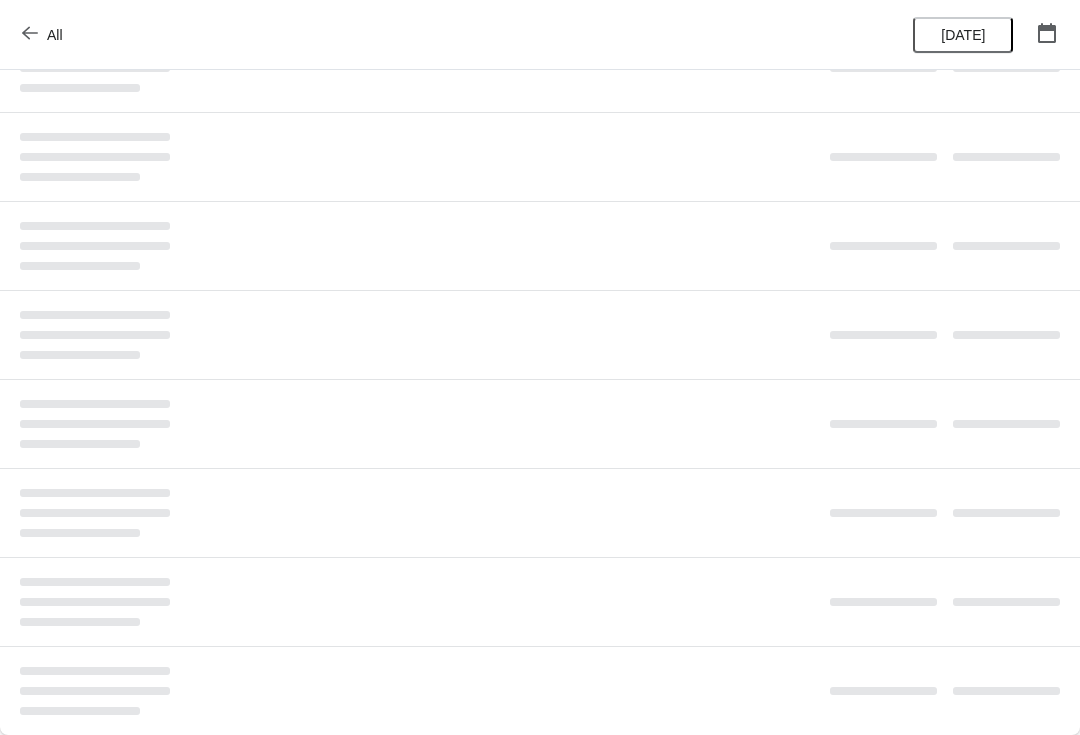 scroll, scrollTop: 0, scrollLeft: 0, axis: both 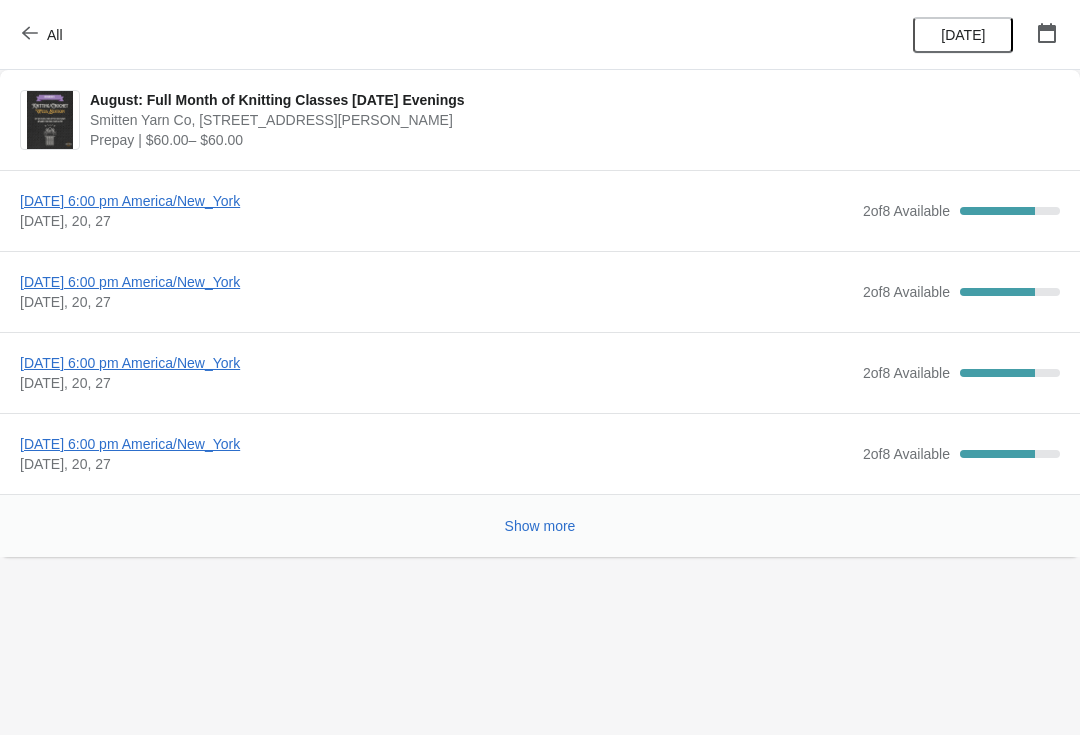click on "[DATE] 6:00 pm America/New_York" at bounding box center (436, 201) 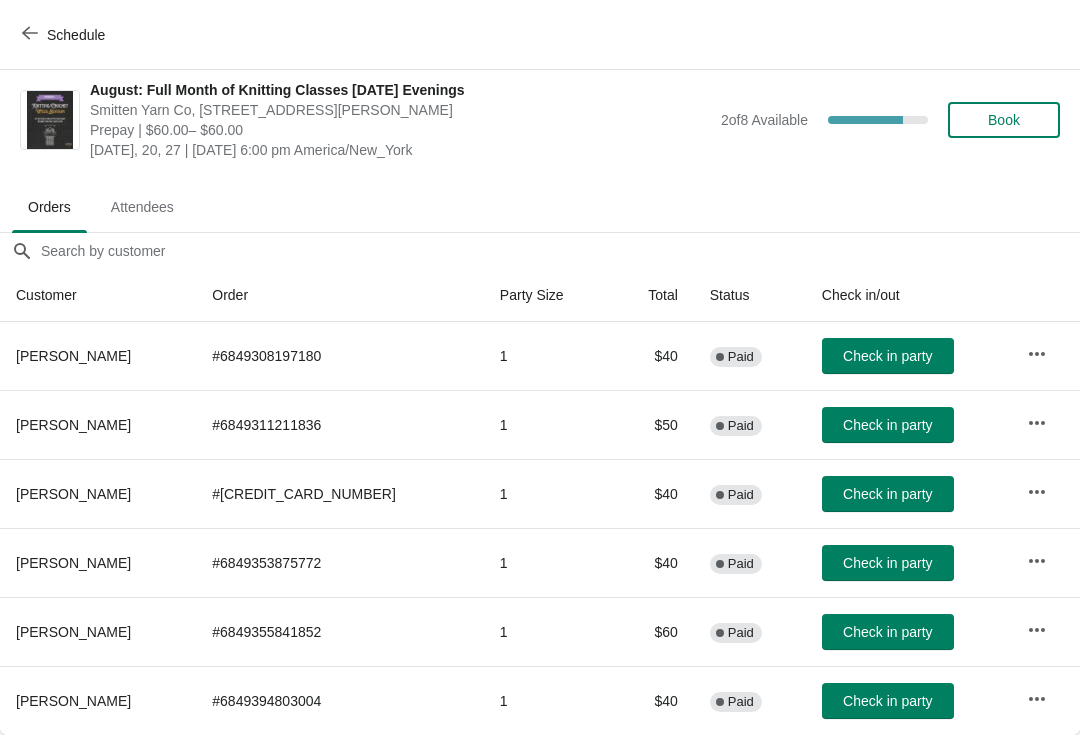 scroll, scrollTop: 10, scrollLeft: 0, axis: vertical 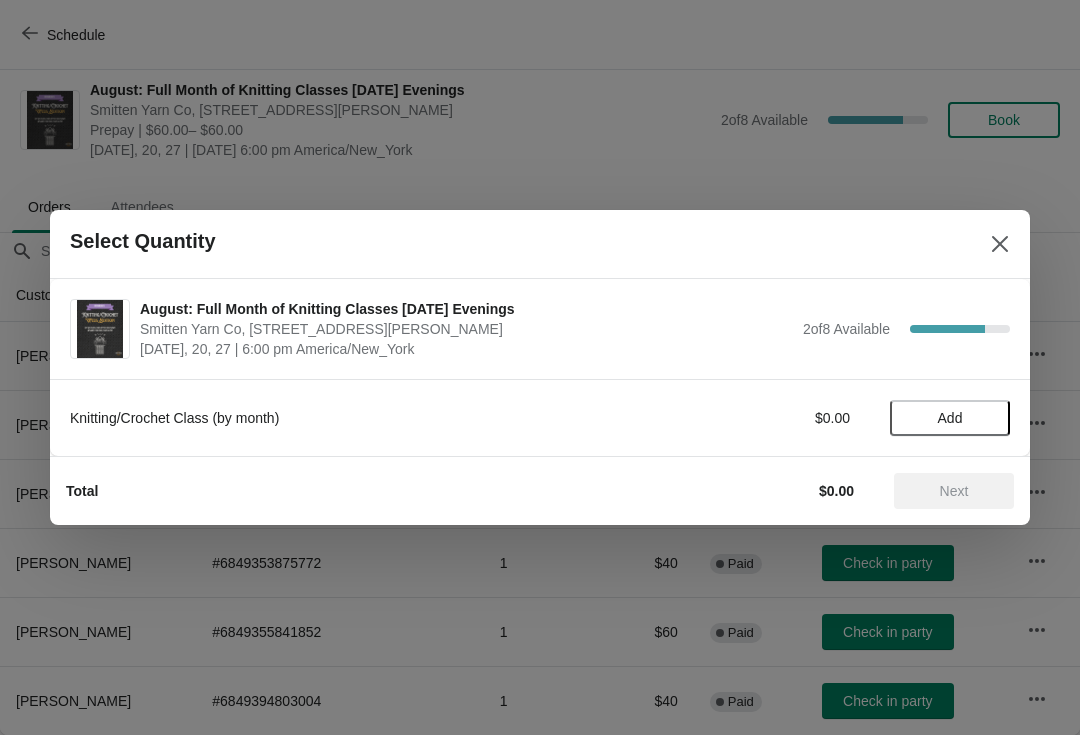 click on "Add" at bounding box center (950, 418) 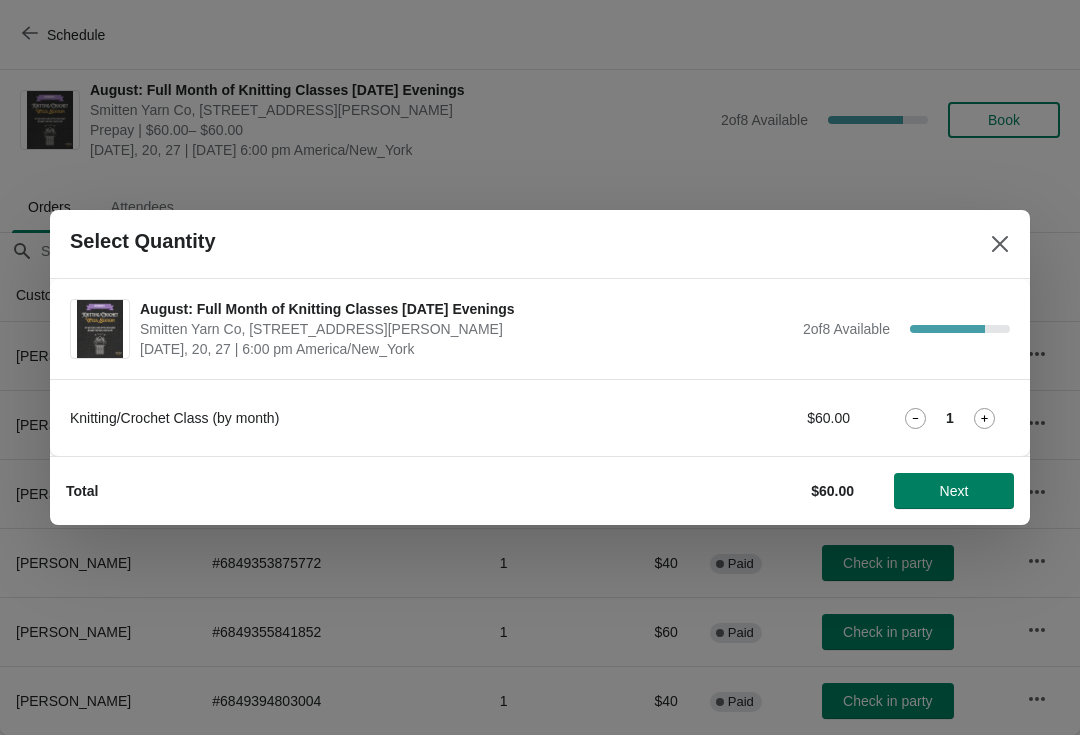 click on "Next" at bounding box center [954, 491] 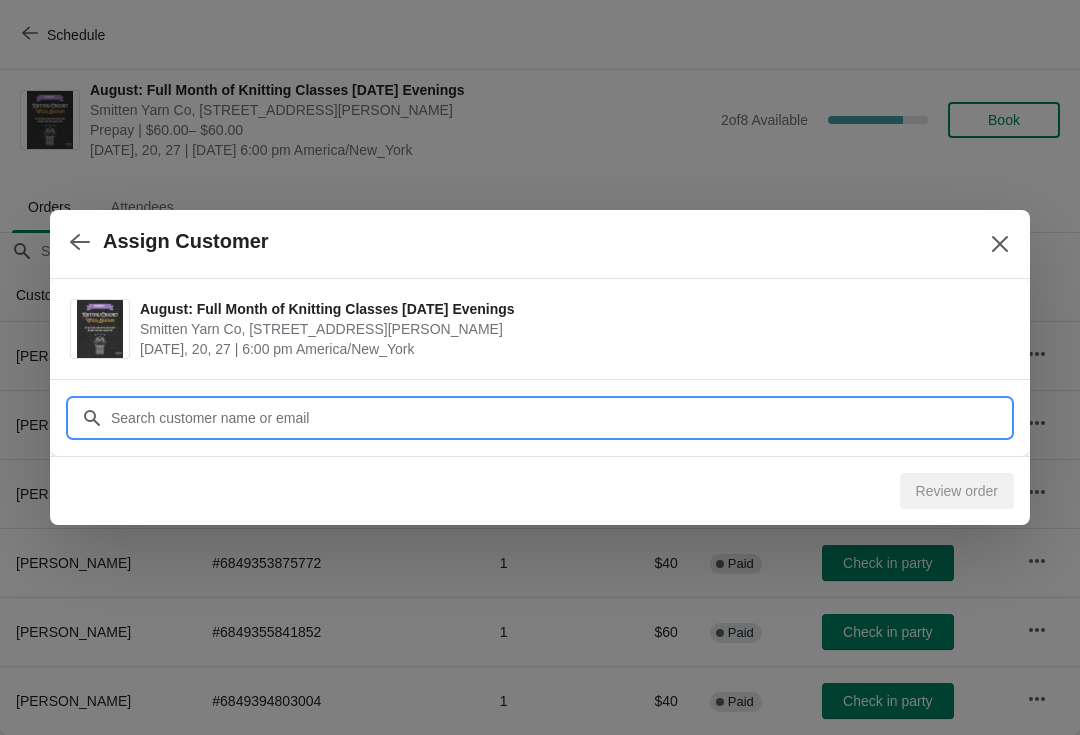 click on "Assign Customer August: Full Month of Knitting Classes on Wednesday Evenings Smitten Yarn Co, 59 Hanson Street, Rochester, NH, USA Aug 6, 13, 20, 27 | 6:00 pm America/New_York Customer Review order" at bounding box center (540, 735) 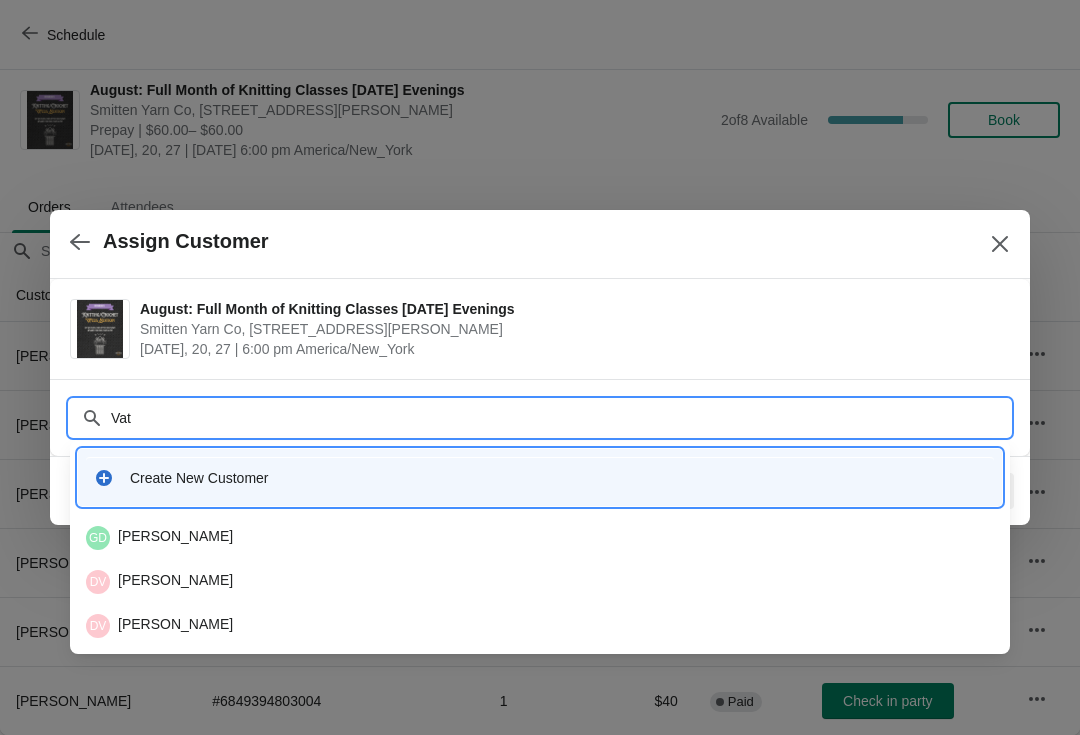 type on "Vath" 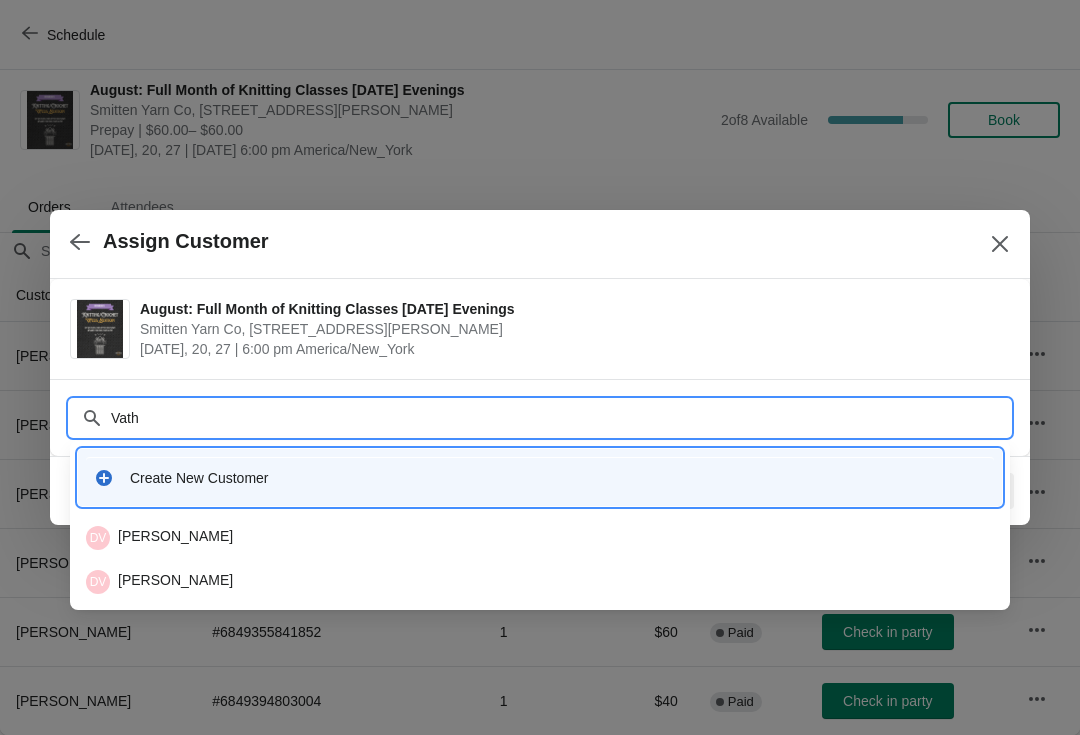 click on "DV Deborah Anne Vathally" at bounding box center (540, 538) 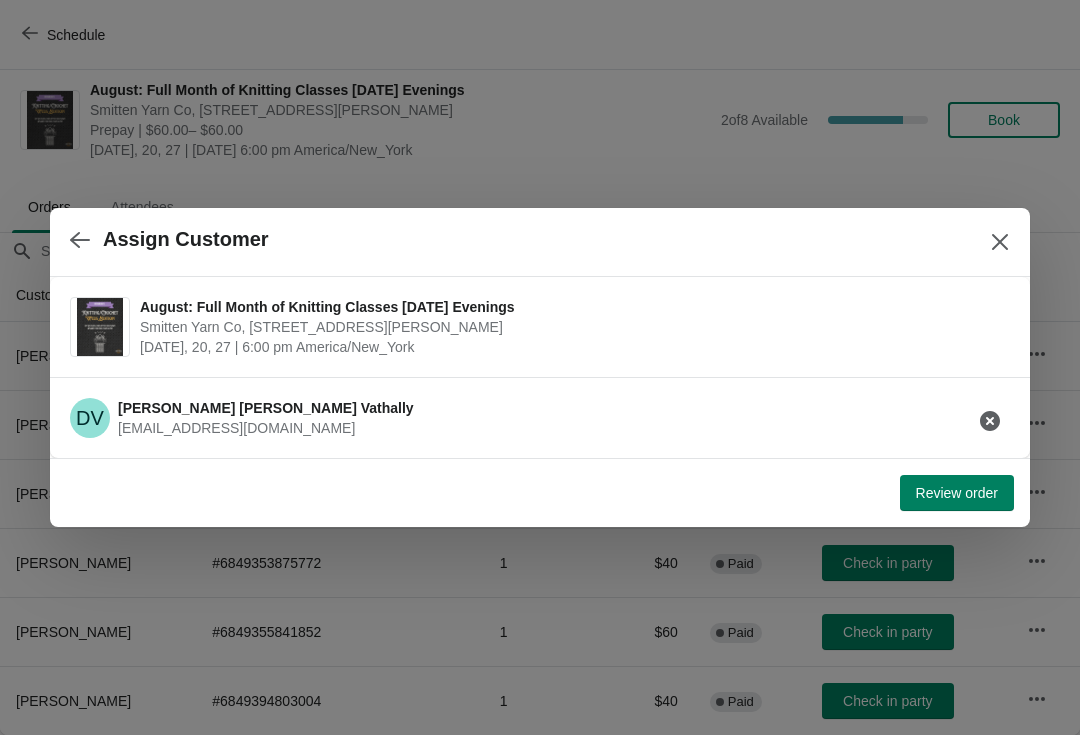 click on "Review order" at bounding box center [957, 493] 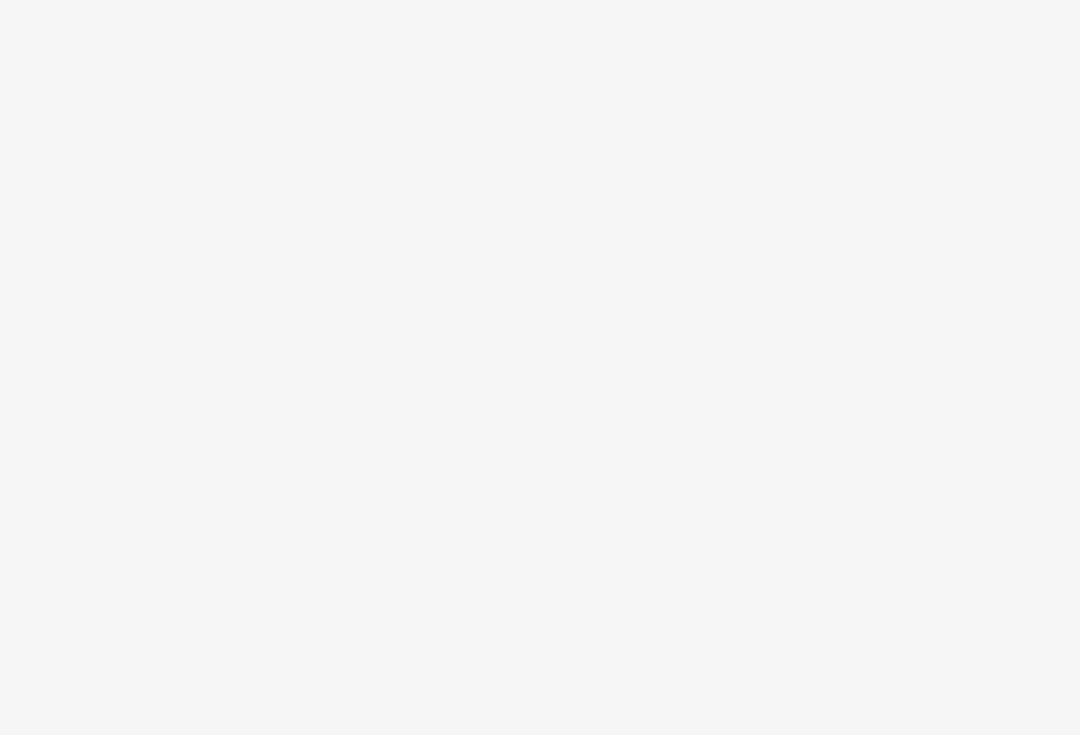 scroll, scrollTop: 0, scrollLeft: 0, axis: both 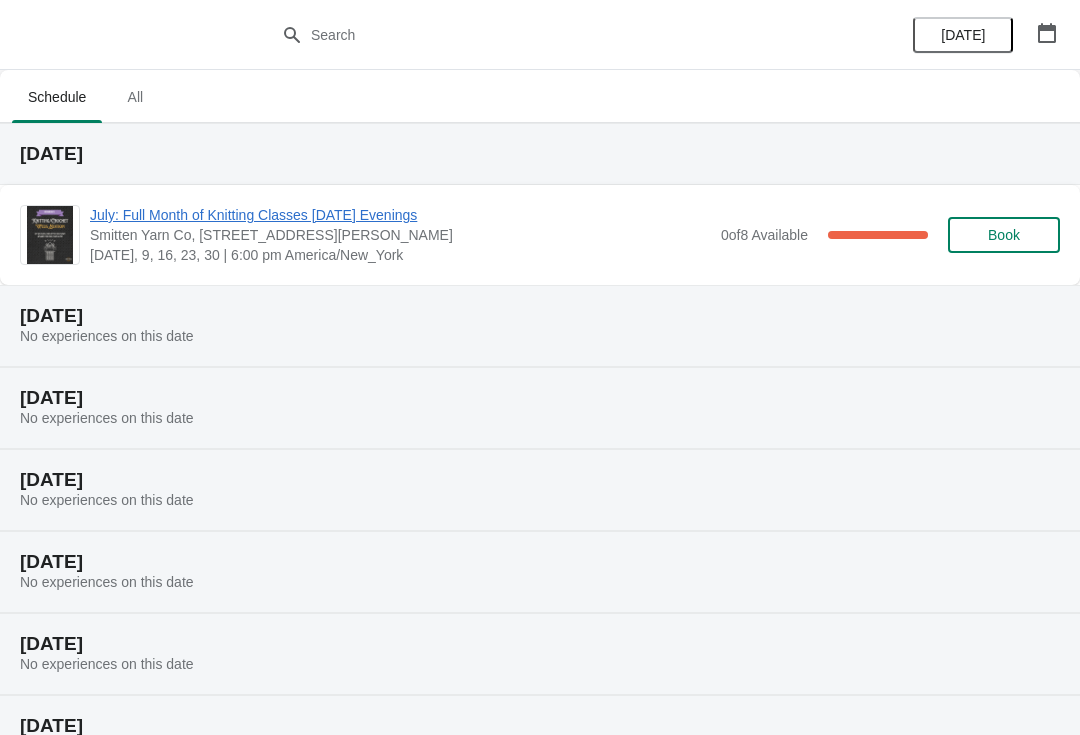 click on "All" at bounding box center [135, 97] 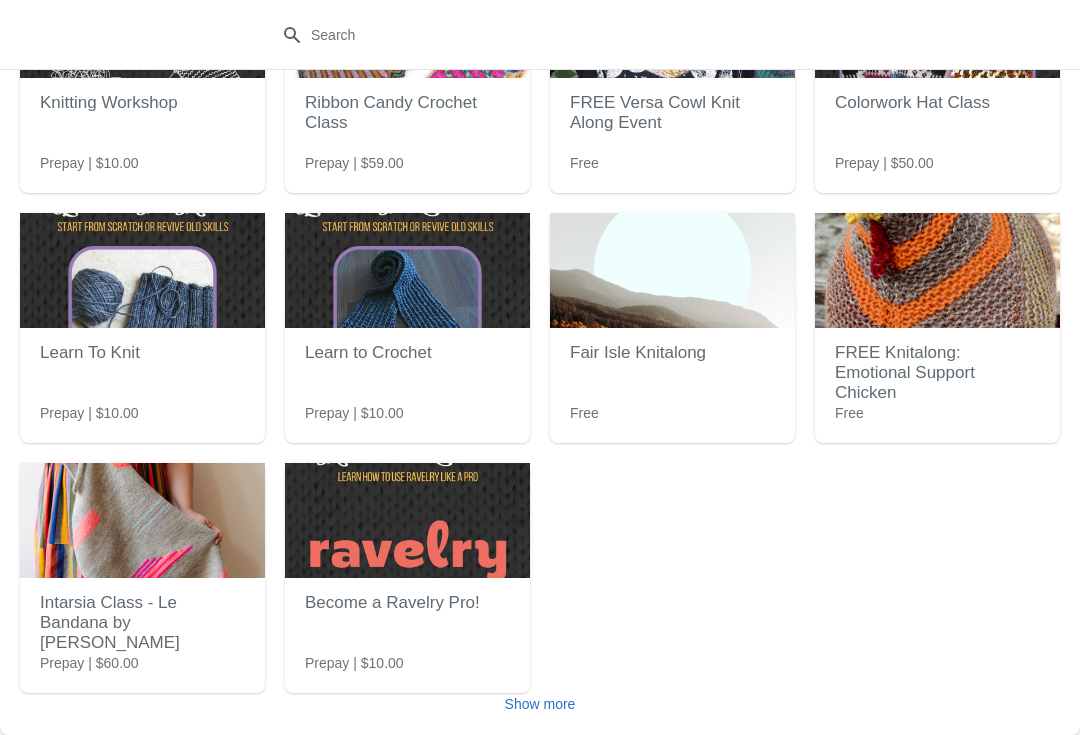 scroll, scrollTop: 180, scrollLeft: 0, axis: vertical 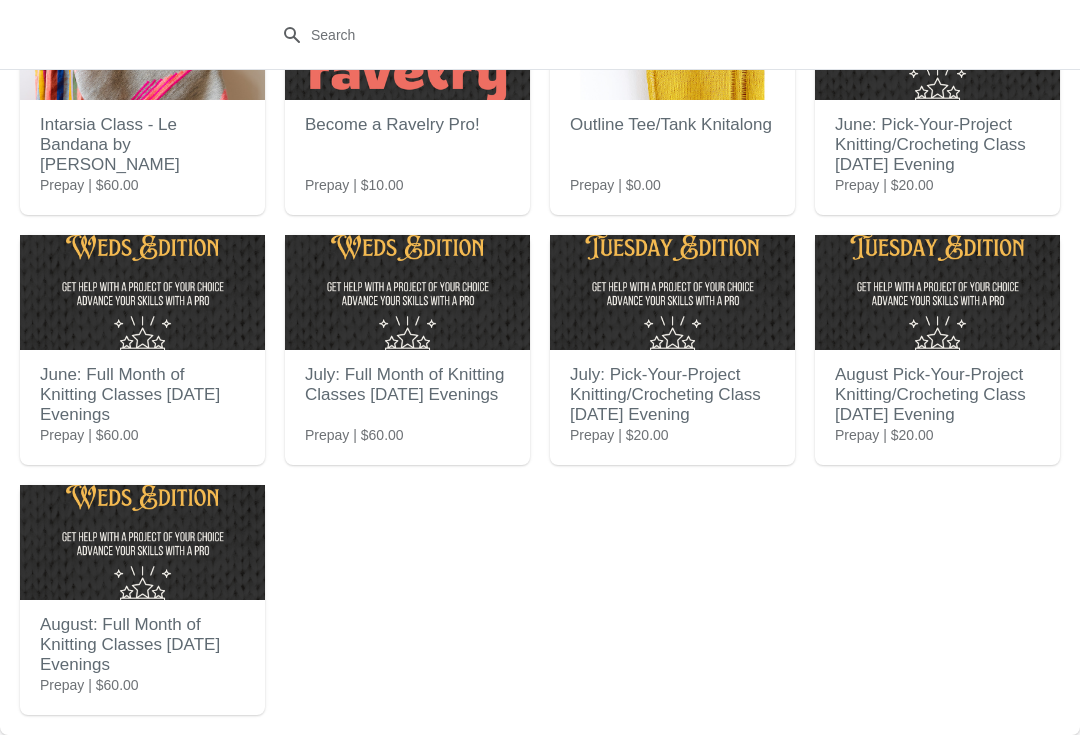 click on "August: Full Month of Knitting Classes [DATE] Evenings" at bounding box center [142, 645] 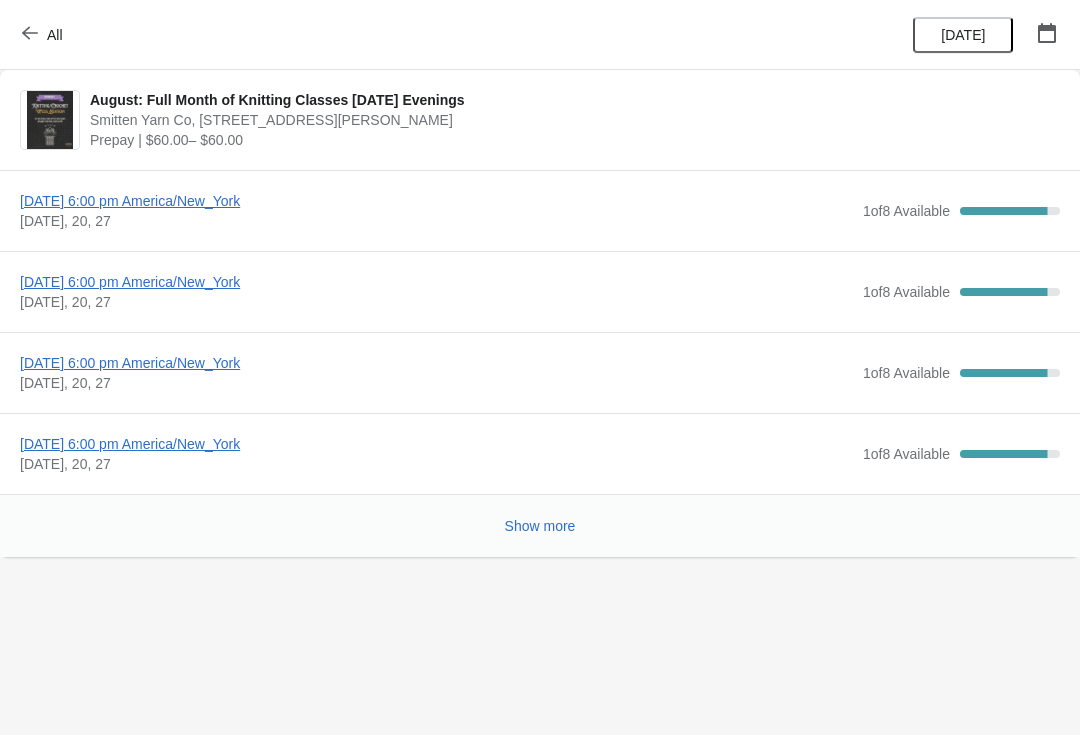 click on "[DATE] 6:00 pm America/New_York" at bounding box center (436, 201) 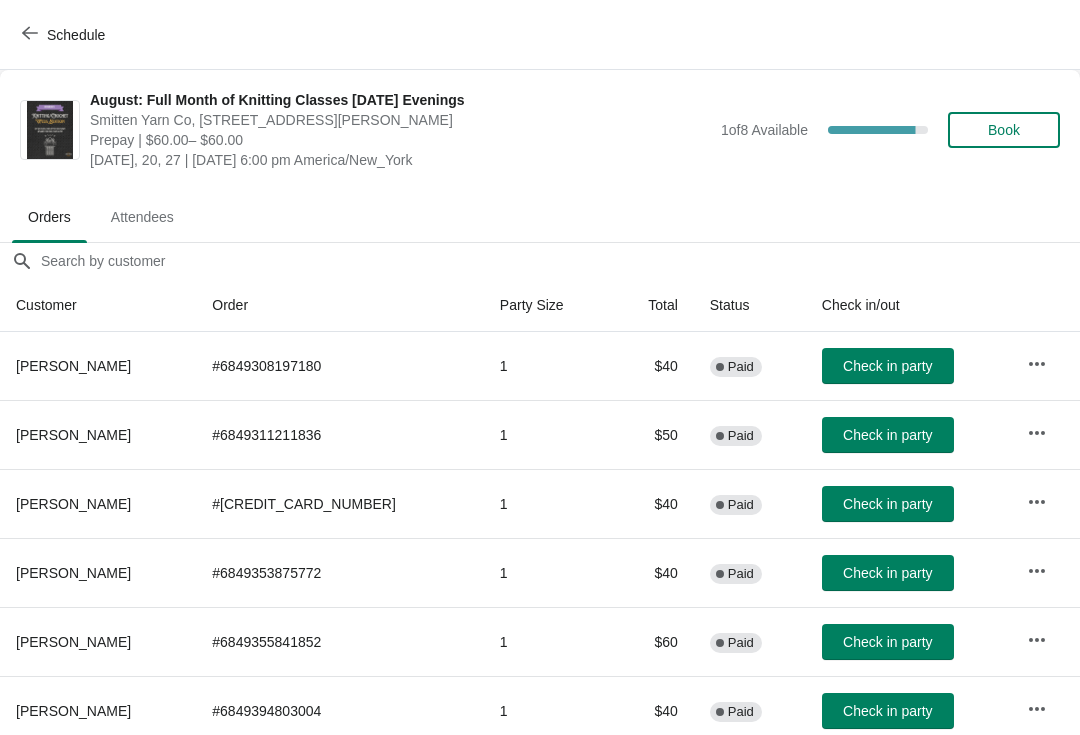 scroll, scrollTop: 113, scrollLeft: 0, axis: vertical 